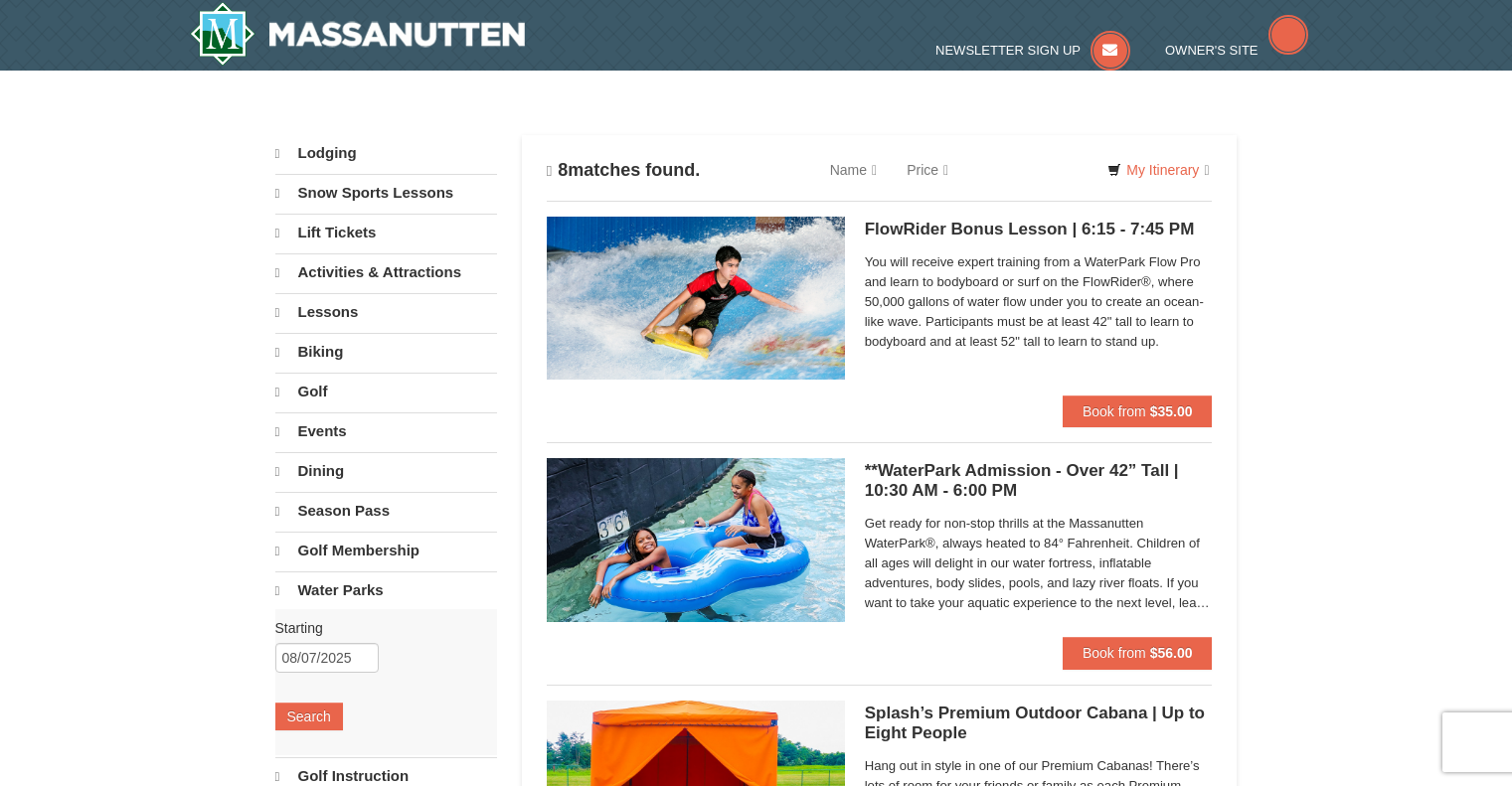 scroll, scrollTop: 0, scrollLeft: 0, axis: both 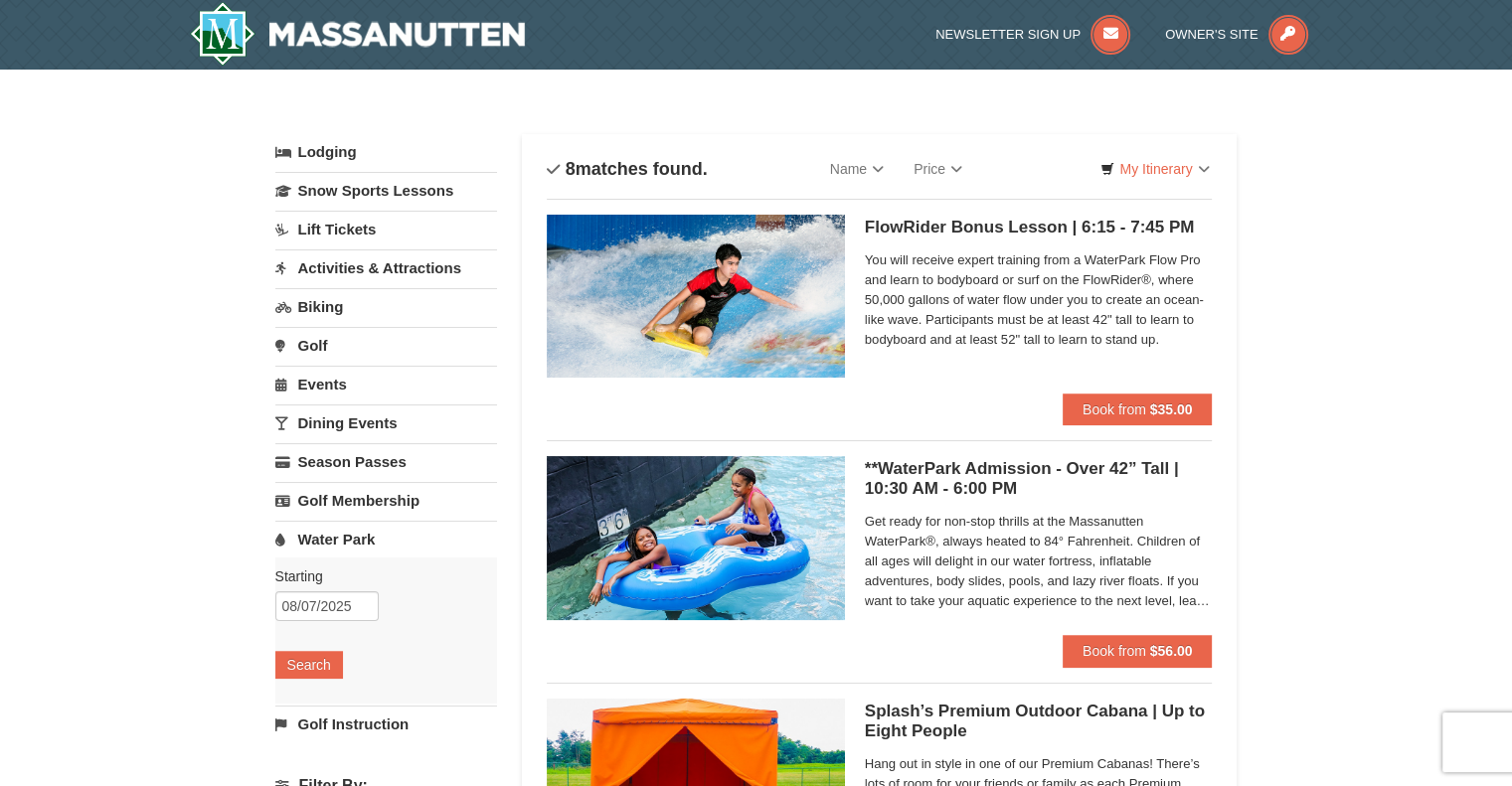 click on "Lodging" at bounding box center [386, 152] 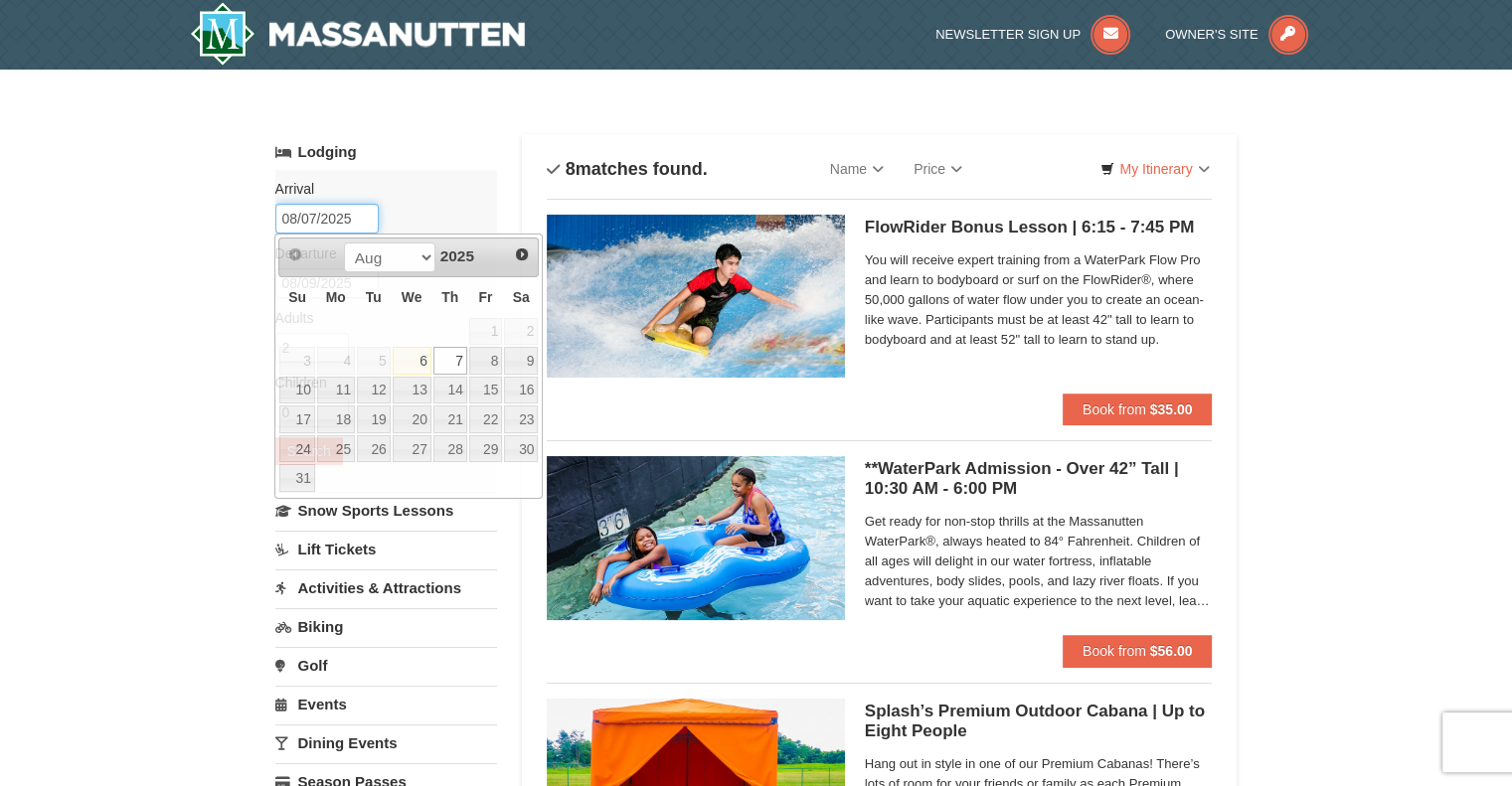 click on "08/07/2025" at bounding box center (327, 219) 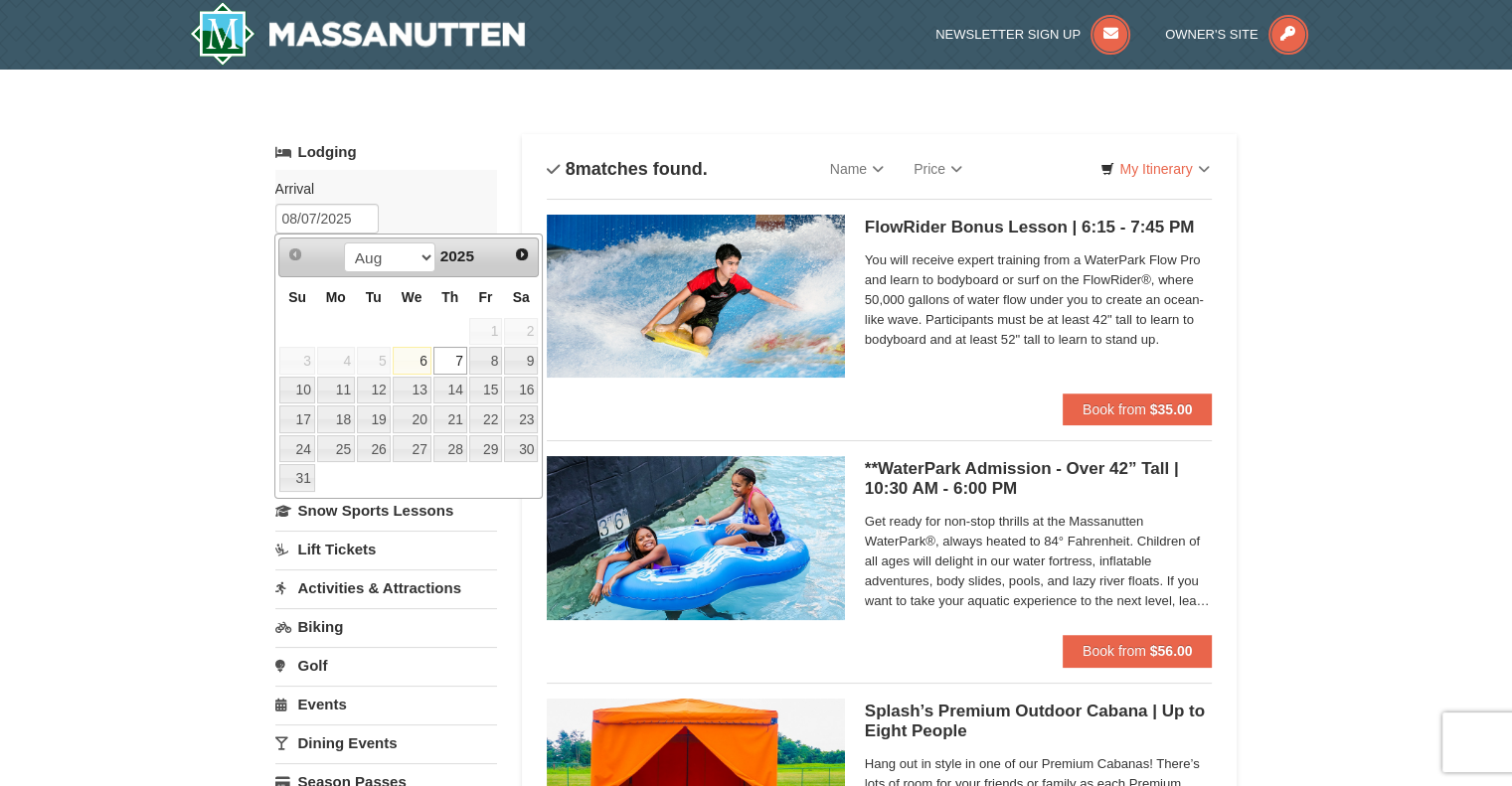click on "6" at bounding box center [412, 361] 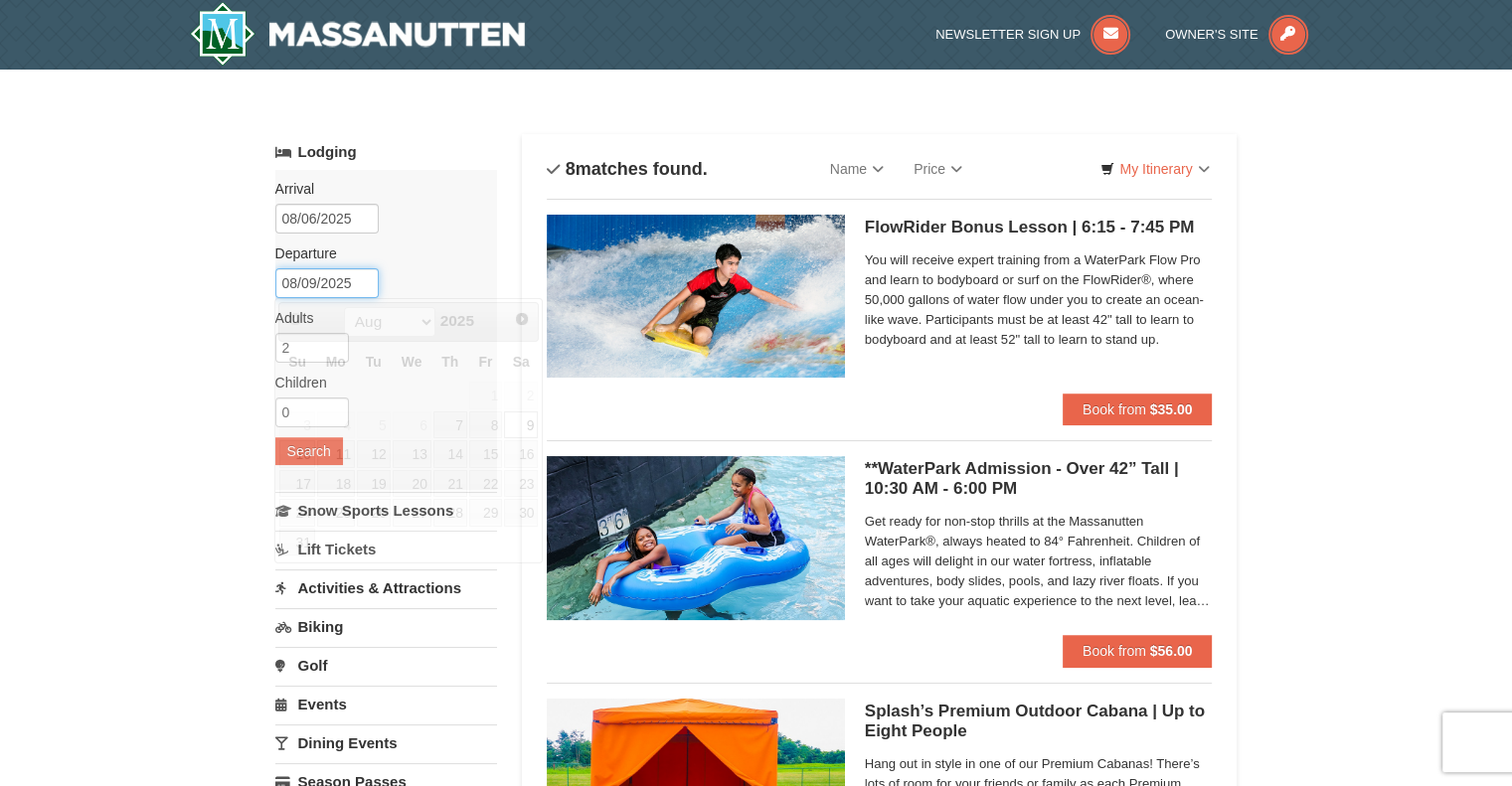 click on "08/09/2025" at bounding box center (327, 283) 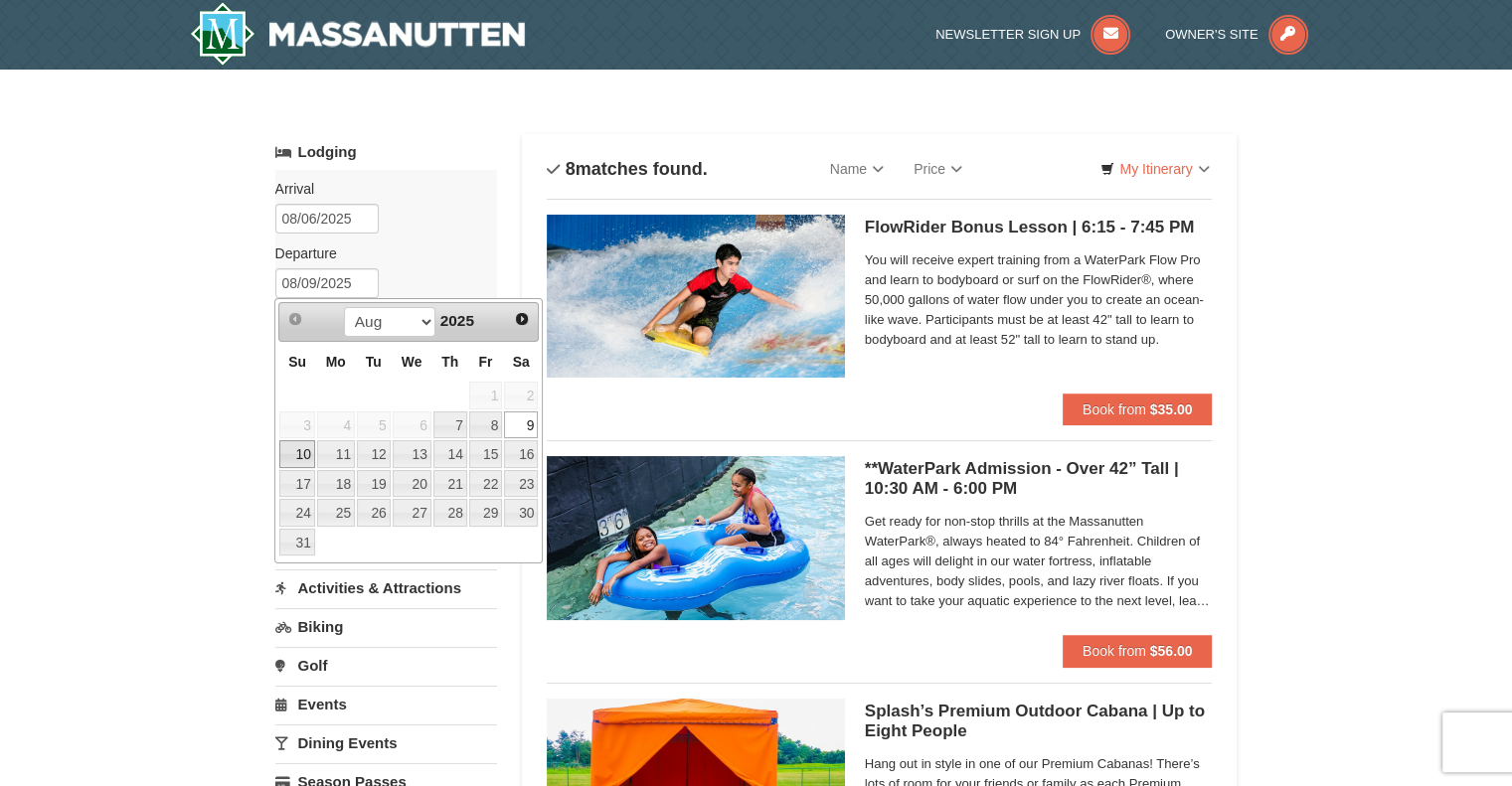 click on "10" at bounding box center (296, 454) 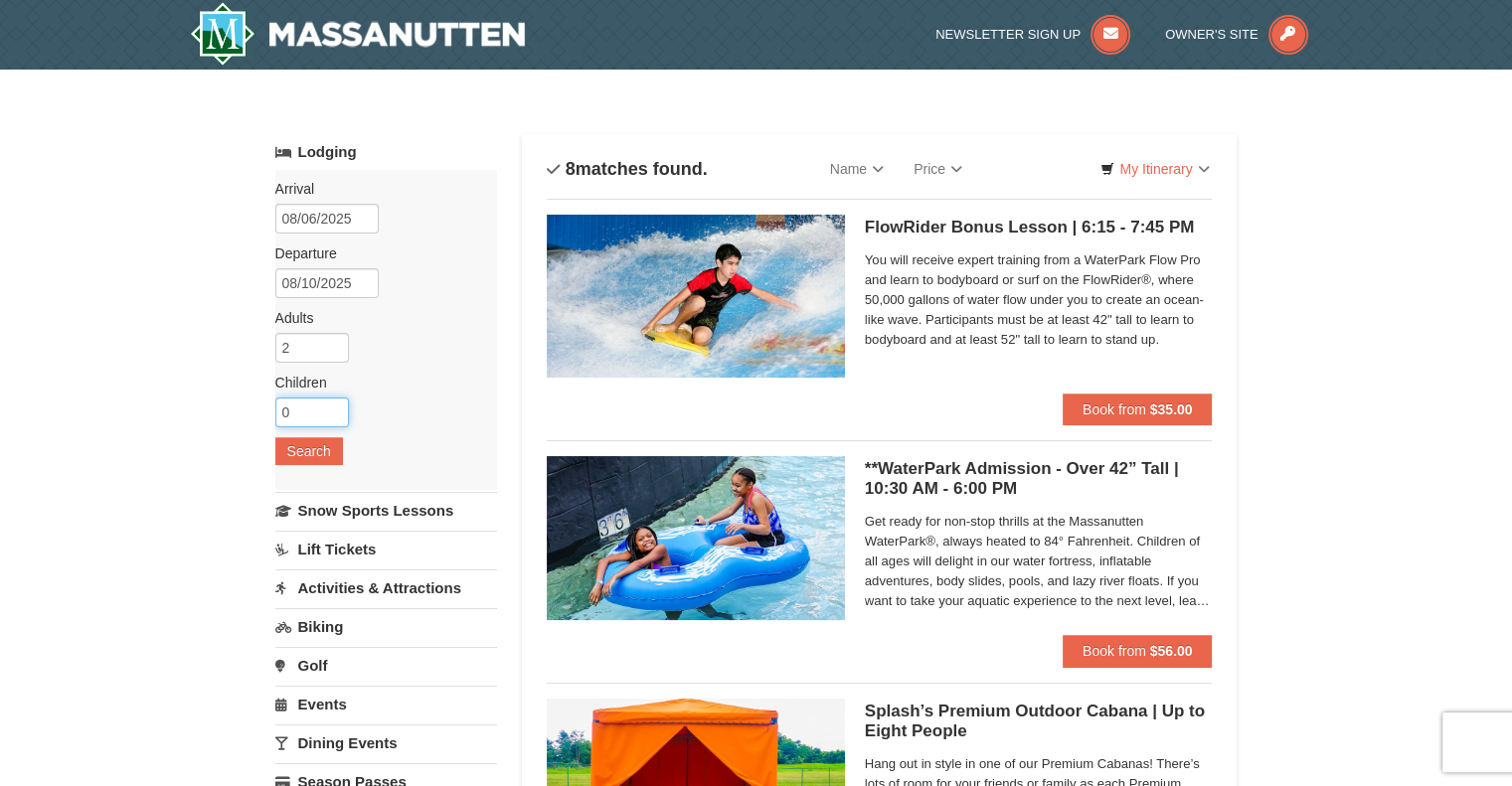click on "0" at bounding box center [312, 412] 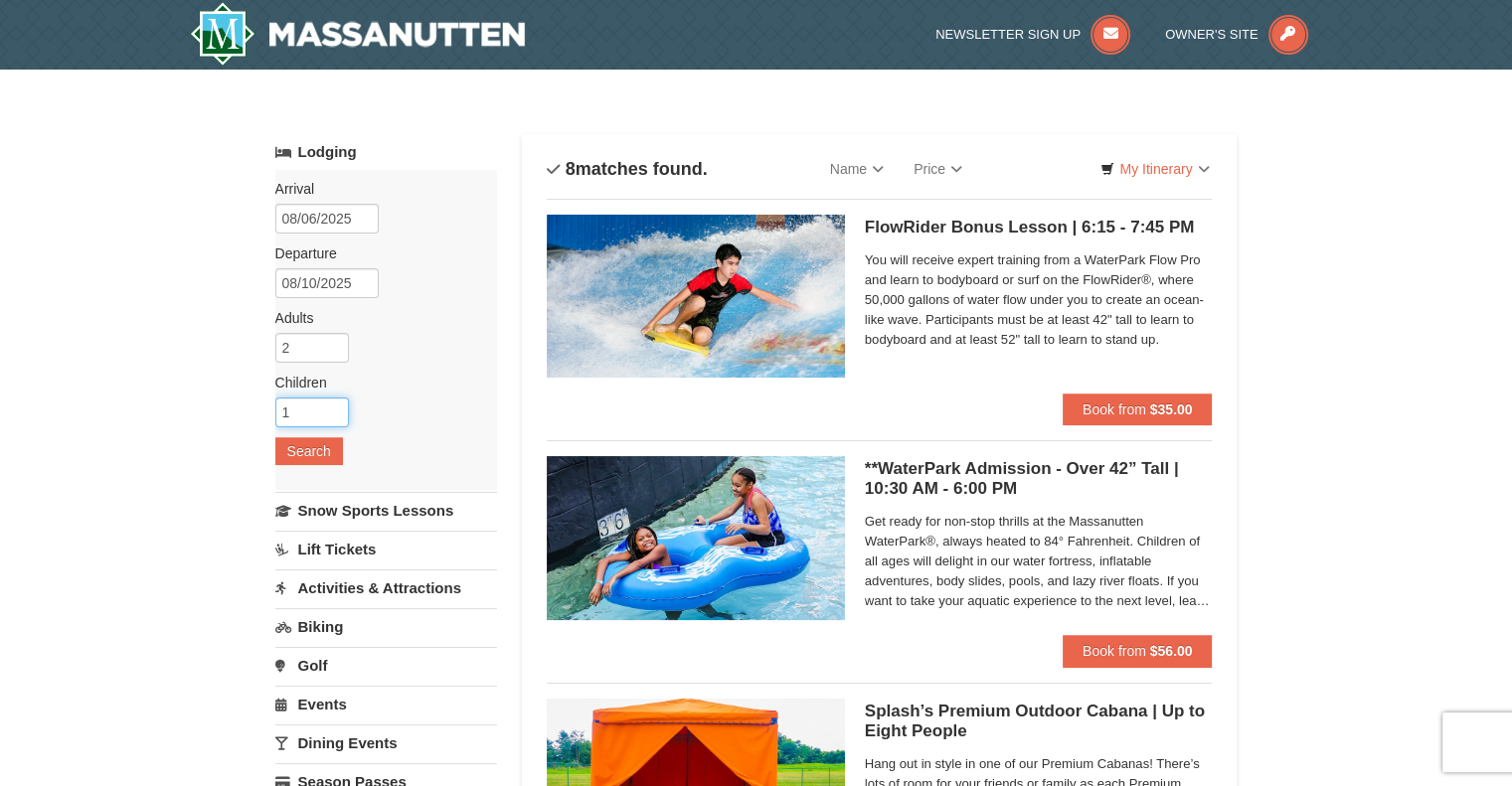click on "1" at bounding box center [312, 412] 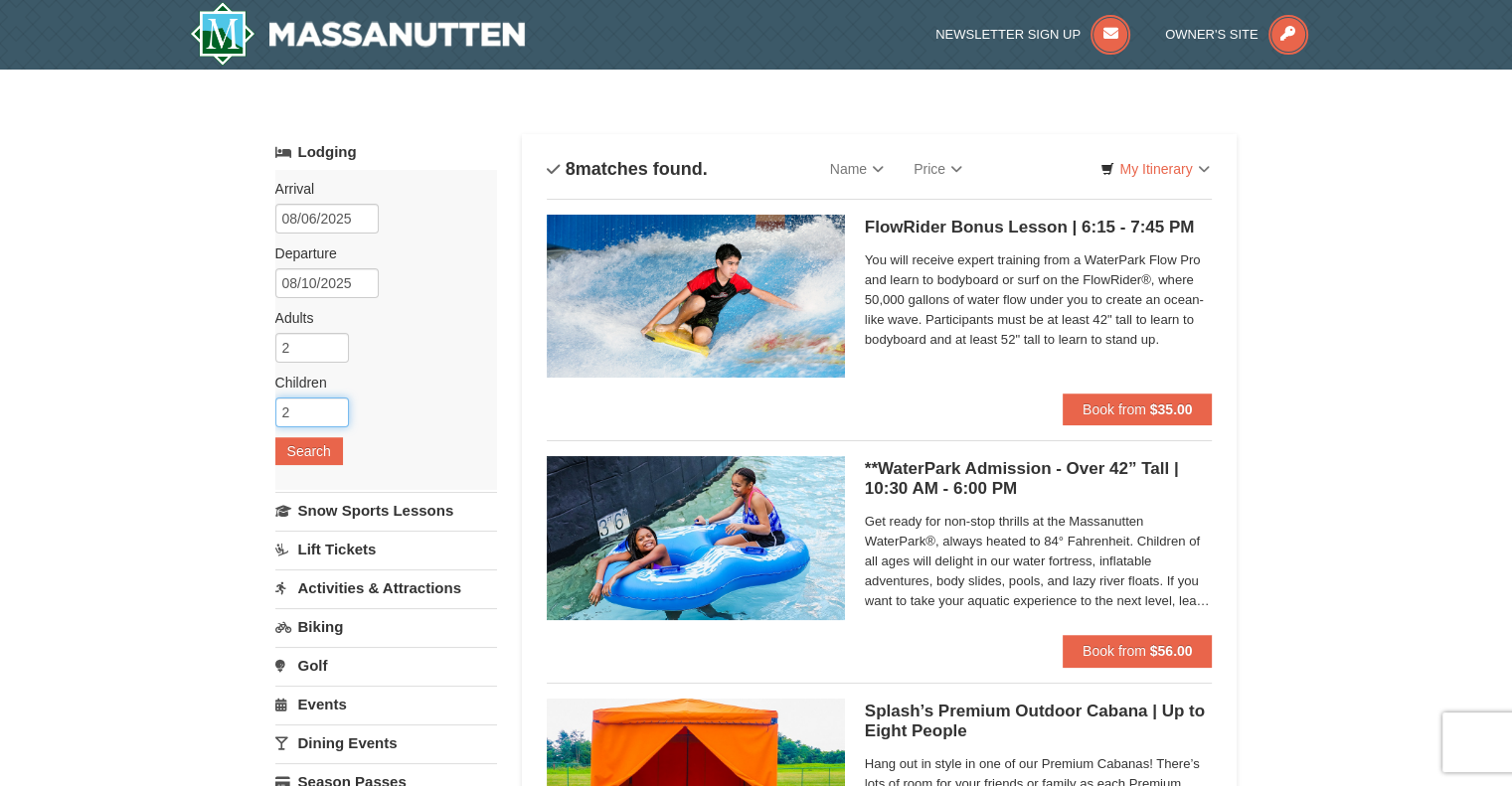 type on "2" 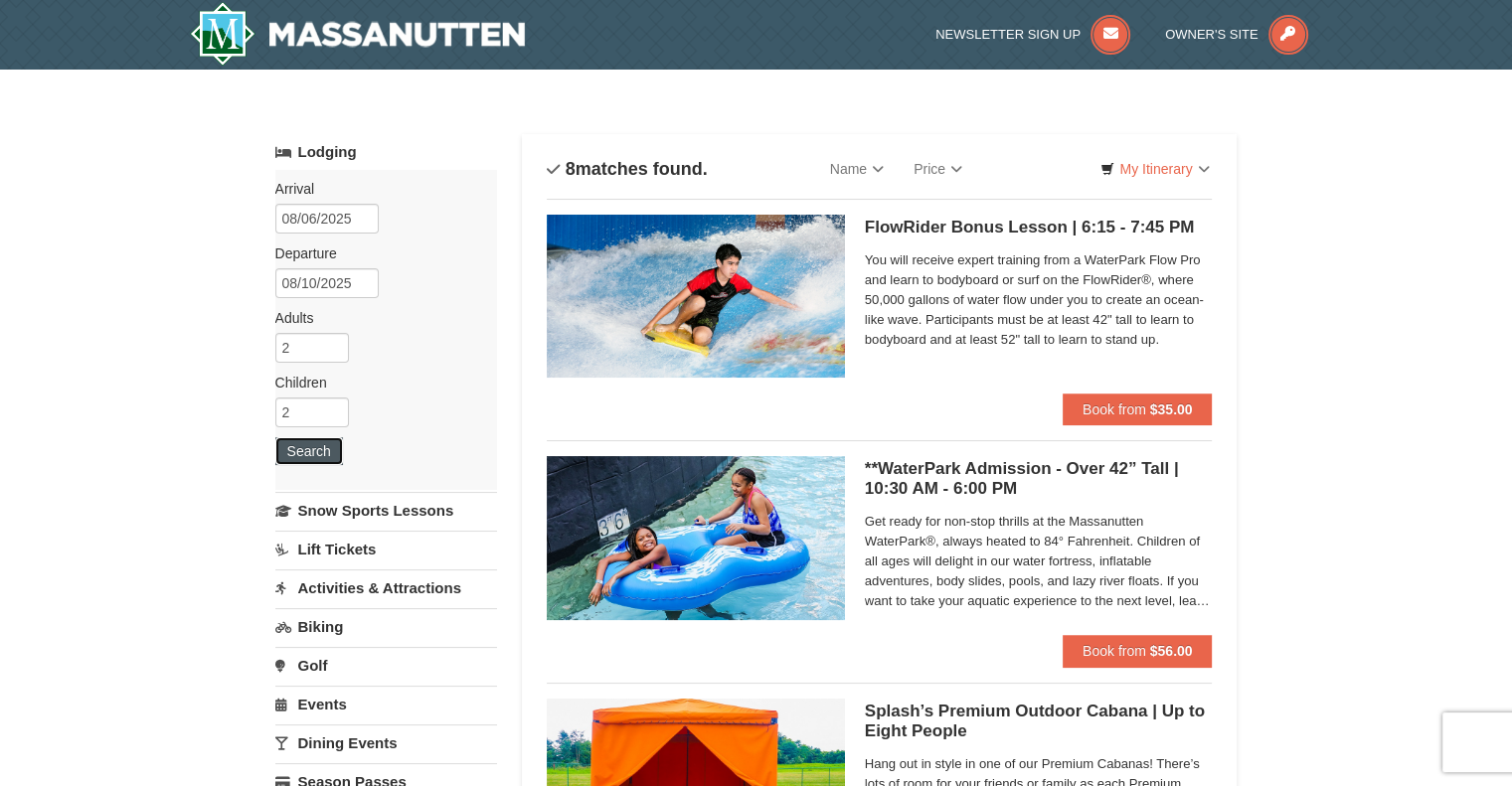 click on "Search" at bounding box center [309, 451] 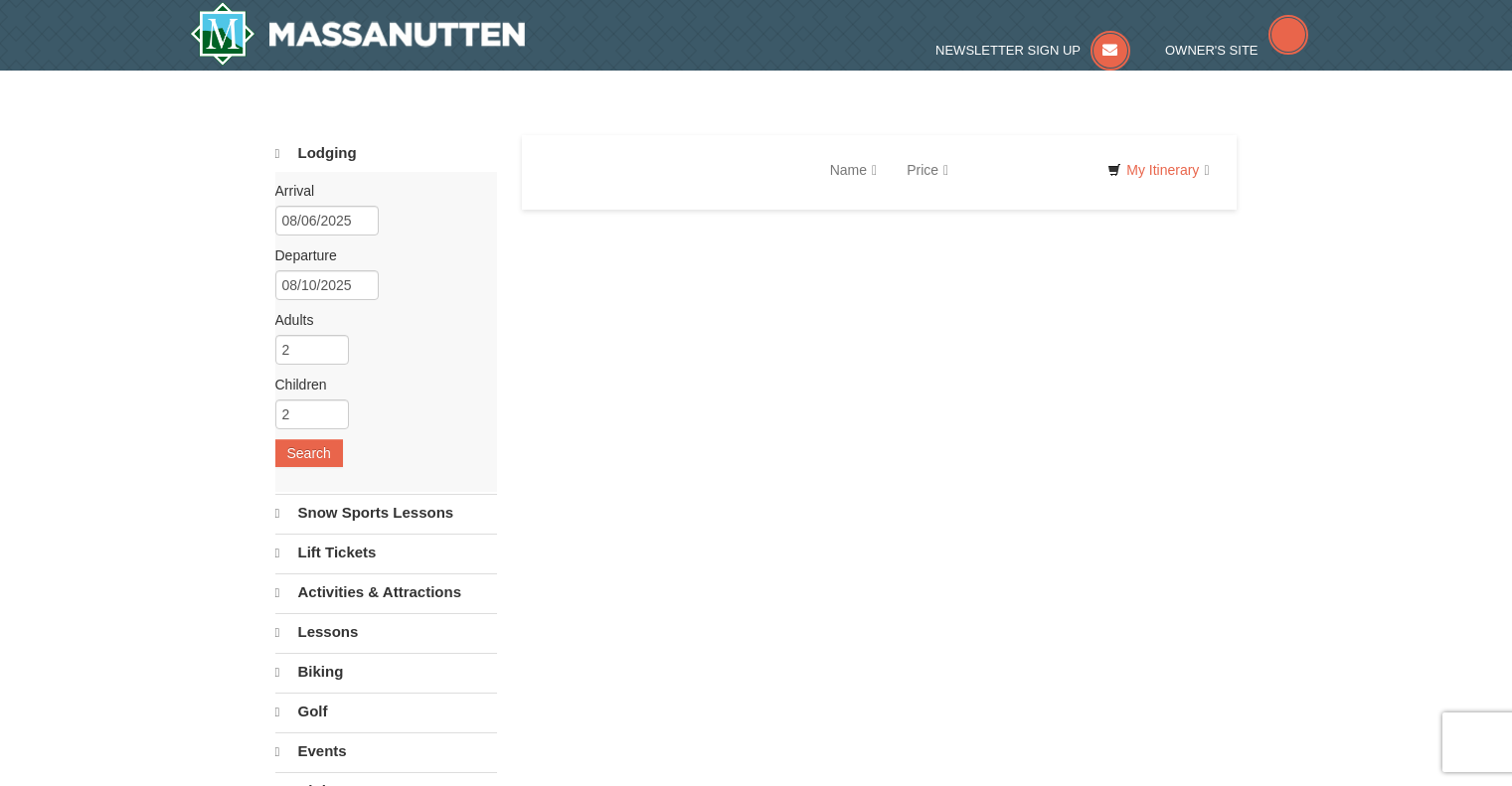 scroll, scrollTop: 0, scrollLeft: 0, axis: both 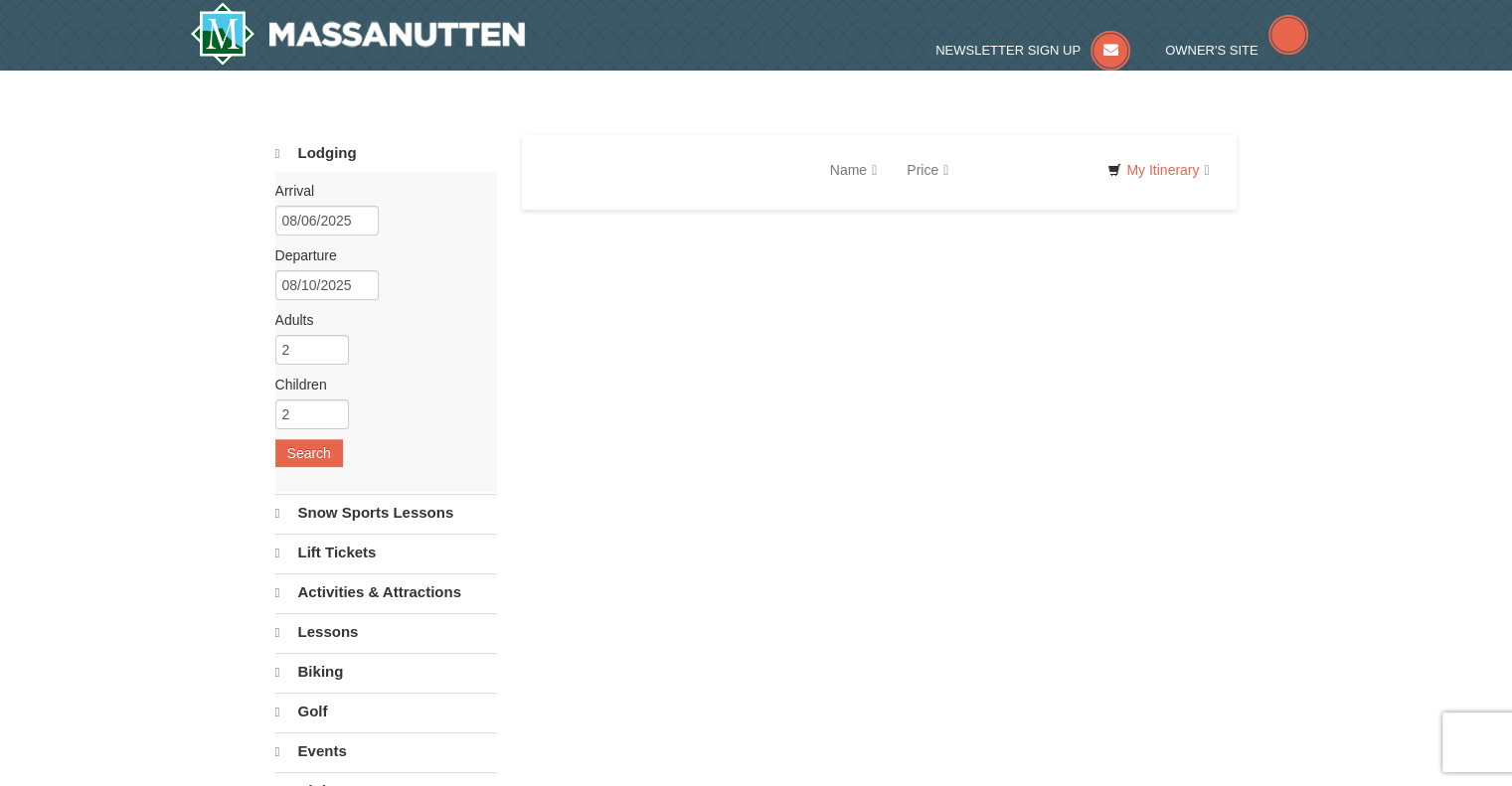 select on "8" 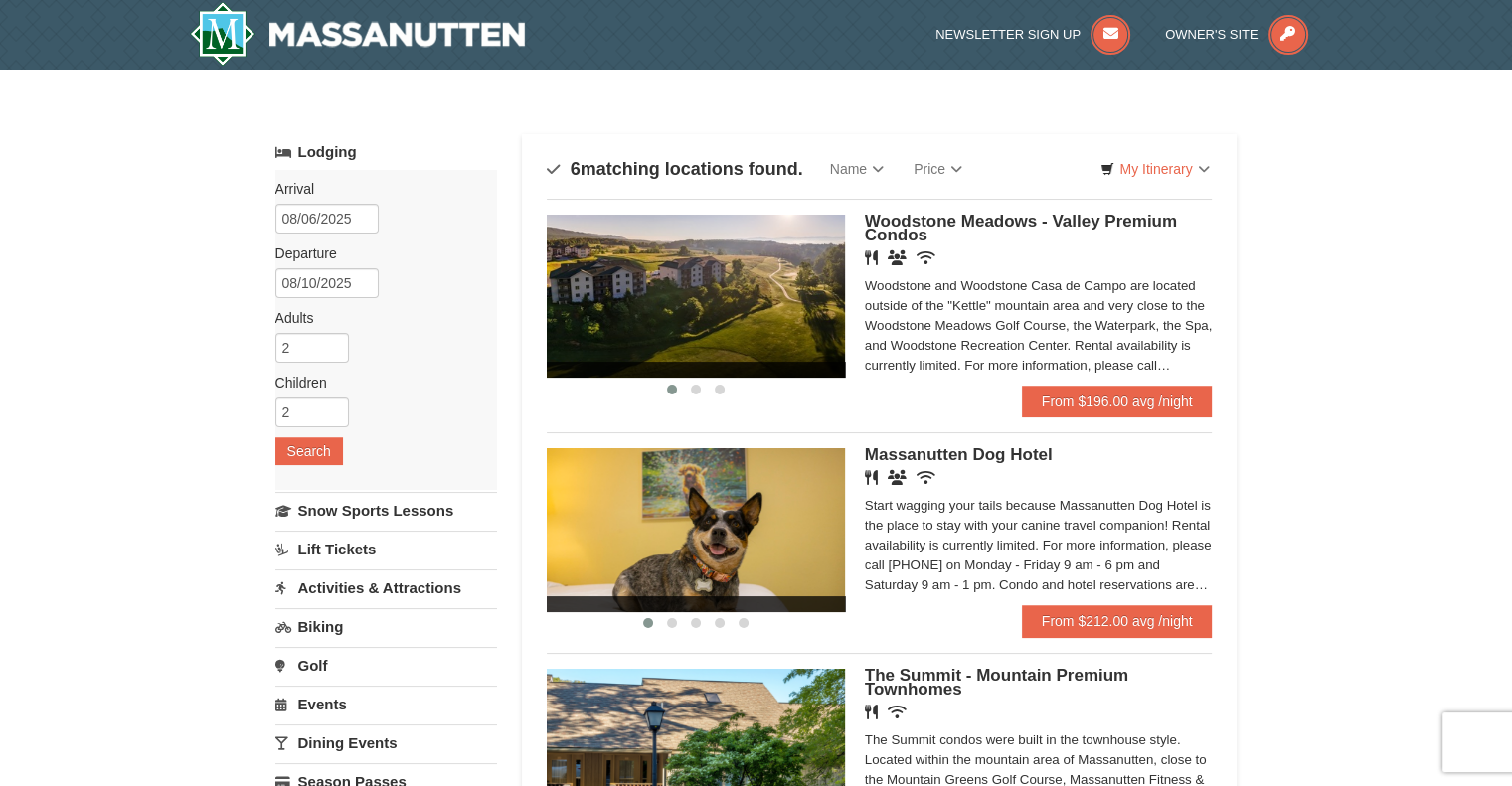 scroll, scrollTop: 0, scrollLeft: 0, axis: both 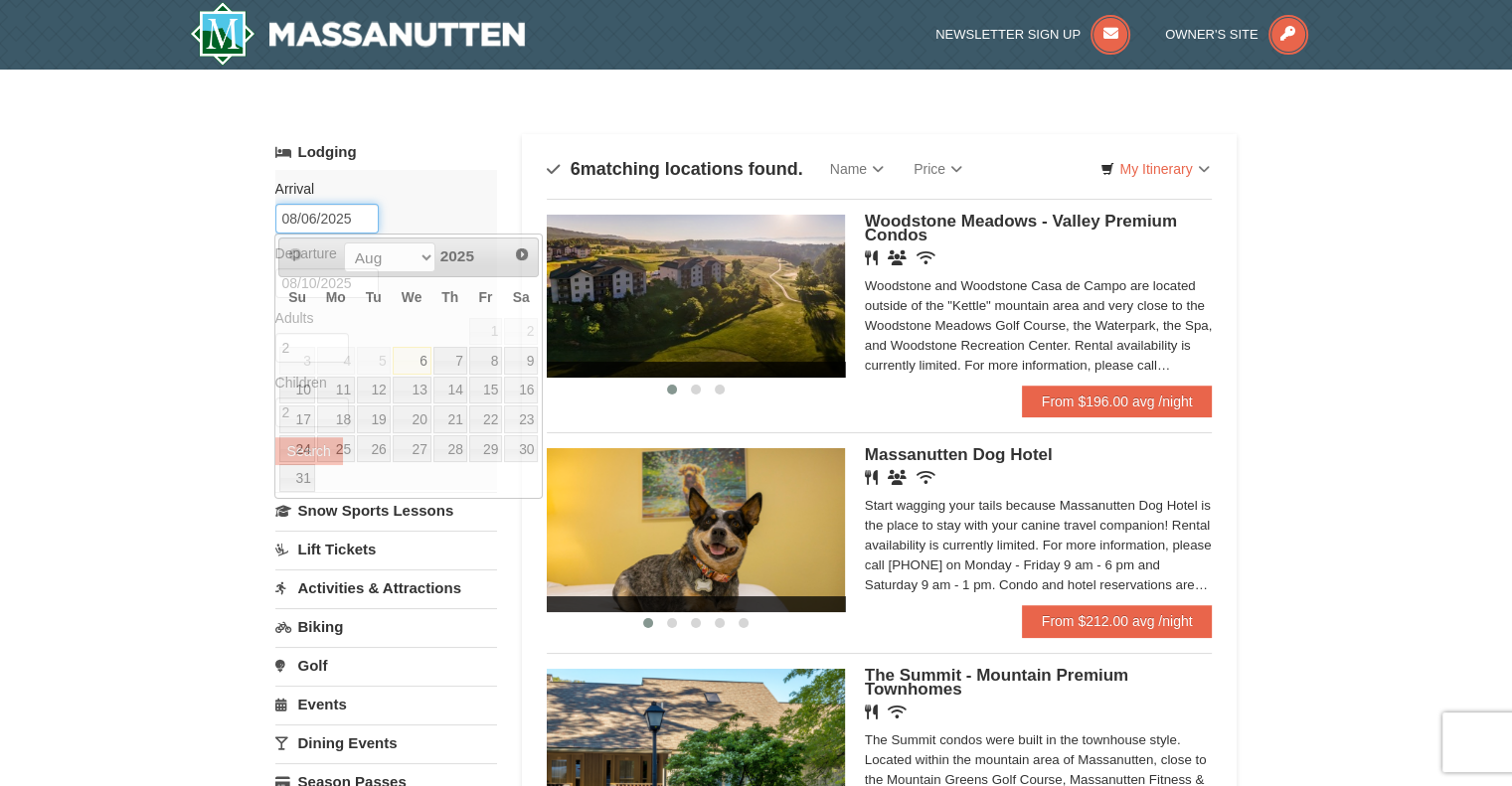 click on "08/06/2025" at bounding box center [327, 219] 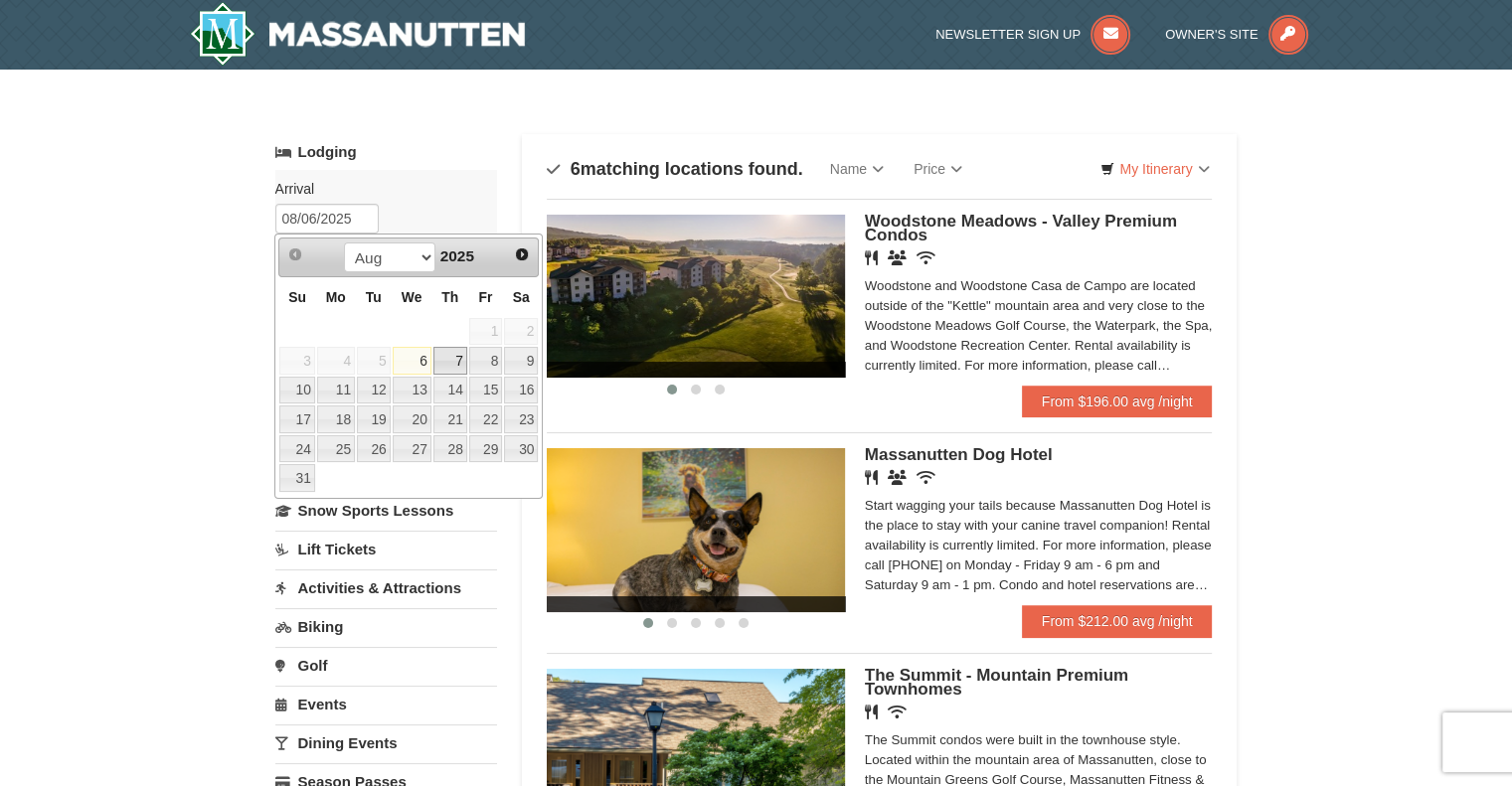 click on "7" at bounding box center [450, 361] 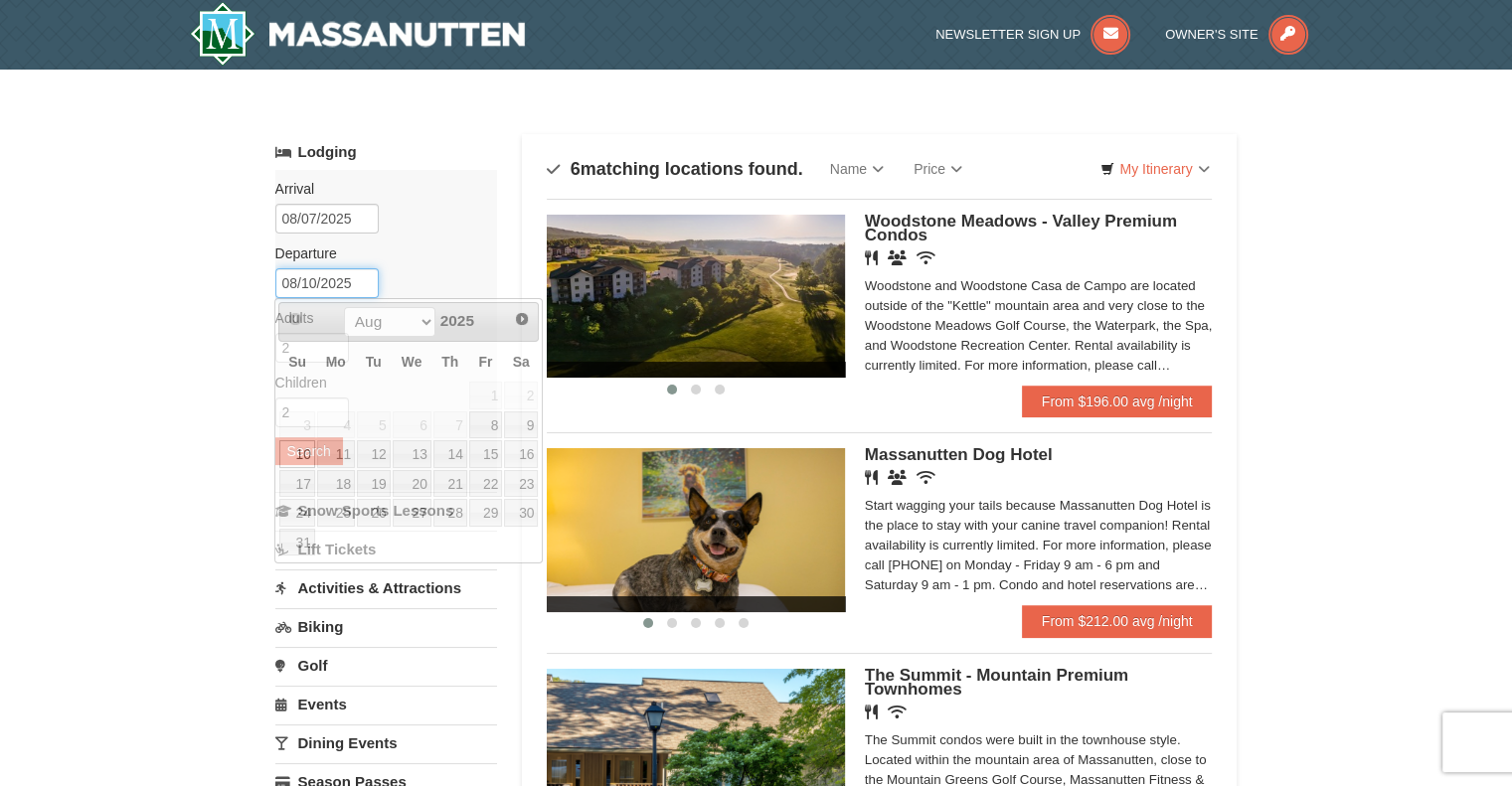 click on "08/10/2025" at bounding box center [327, 283] 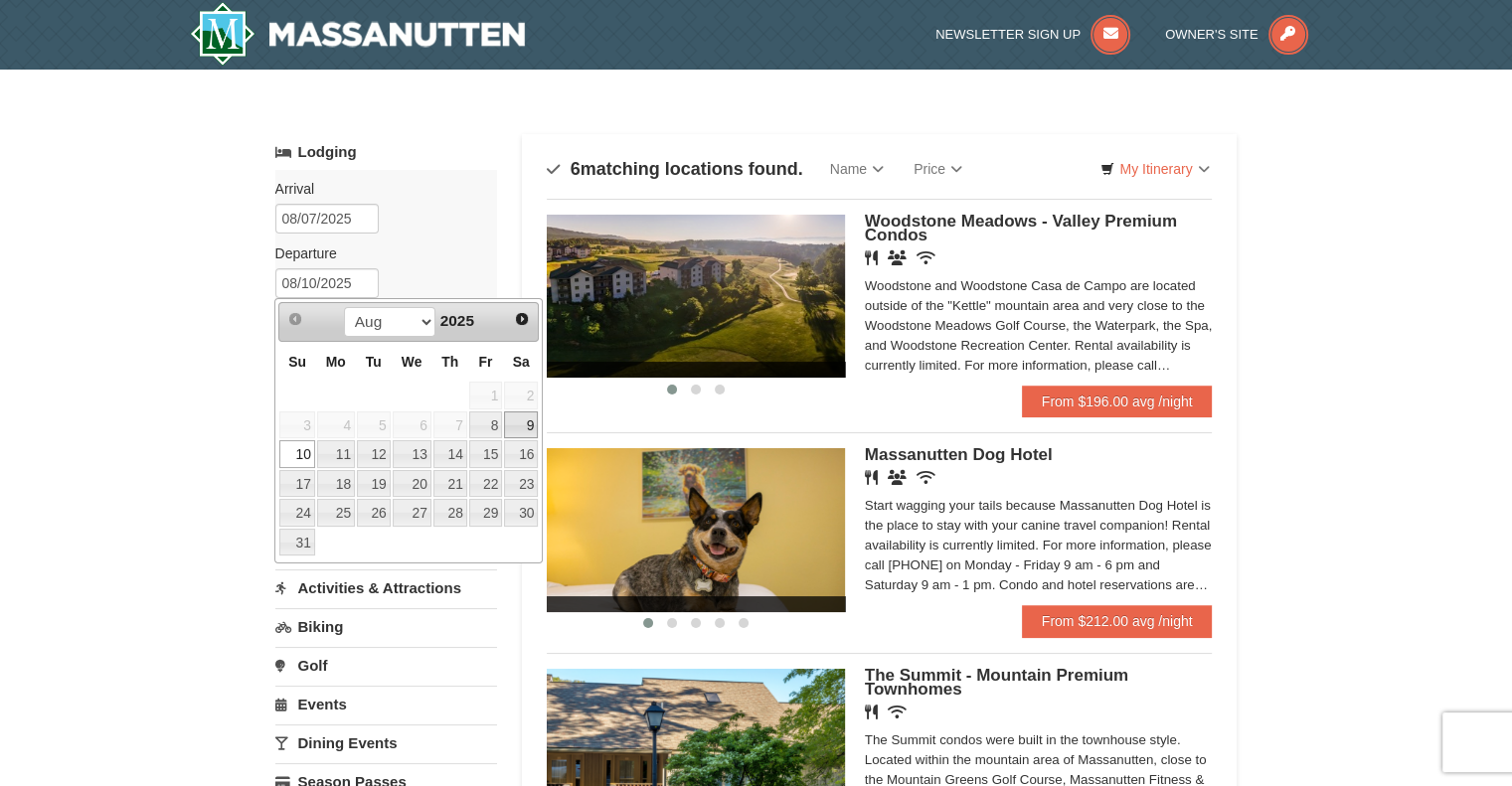 click on "9" at bounding box center [521, 425] 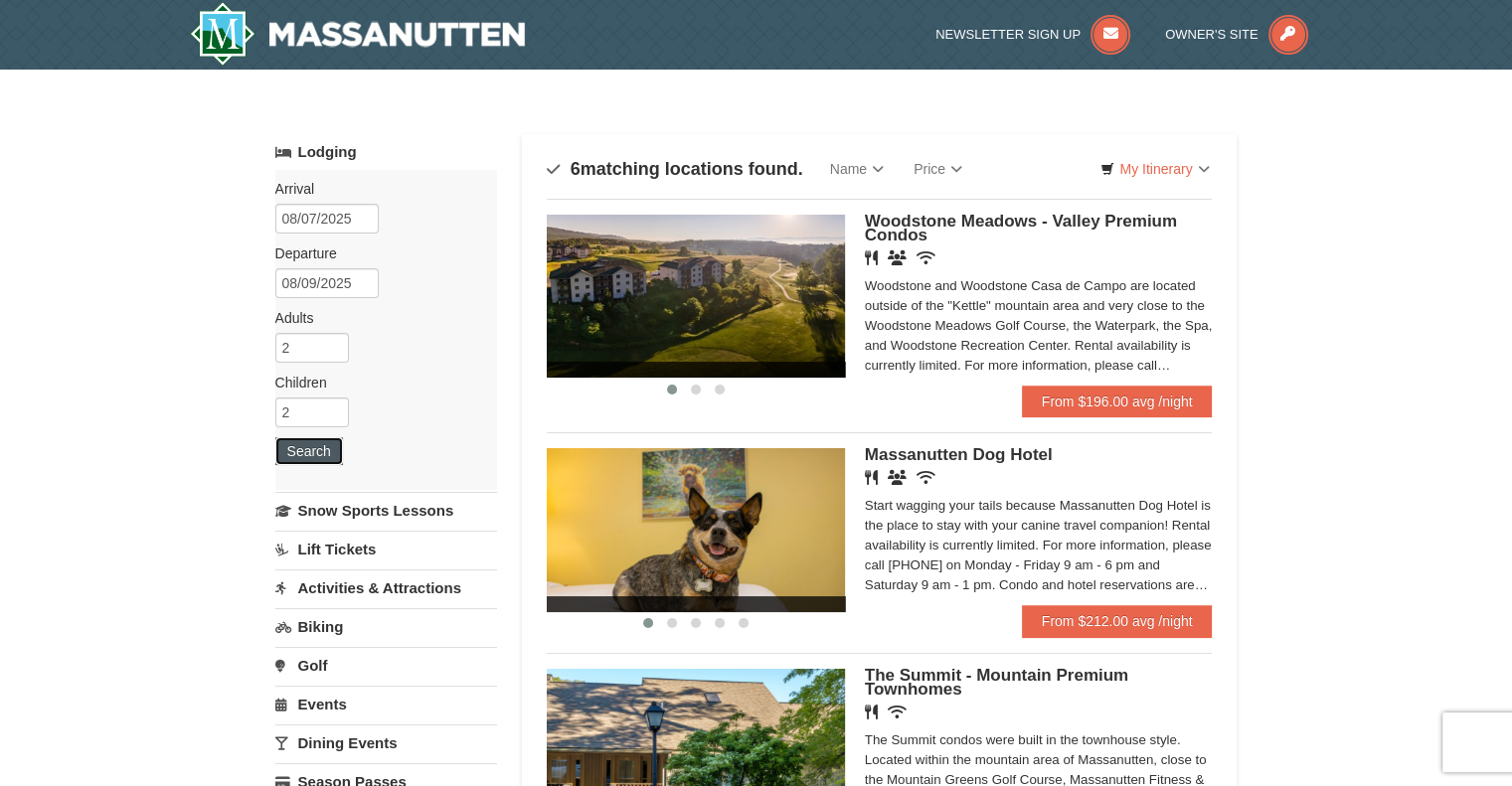 click on "Search" at bounding box center [309, 451] 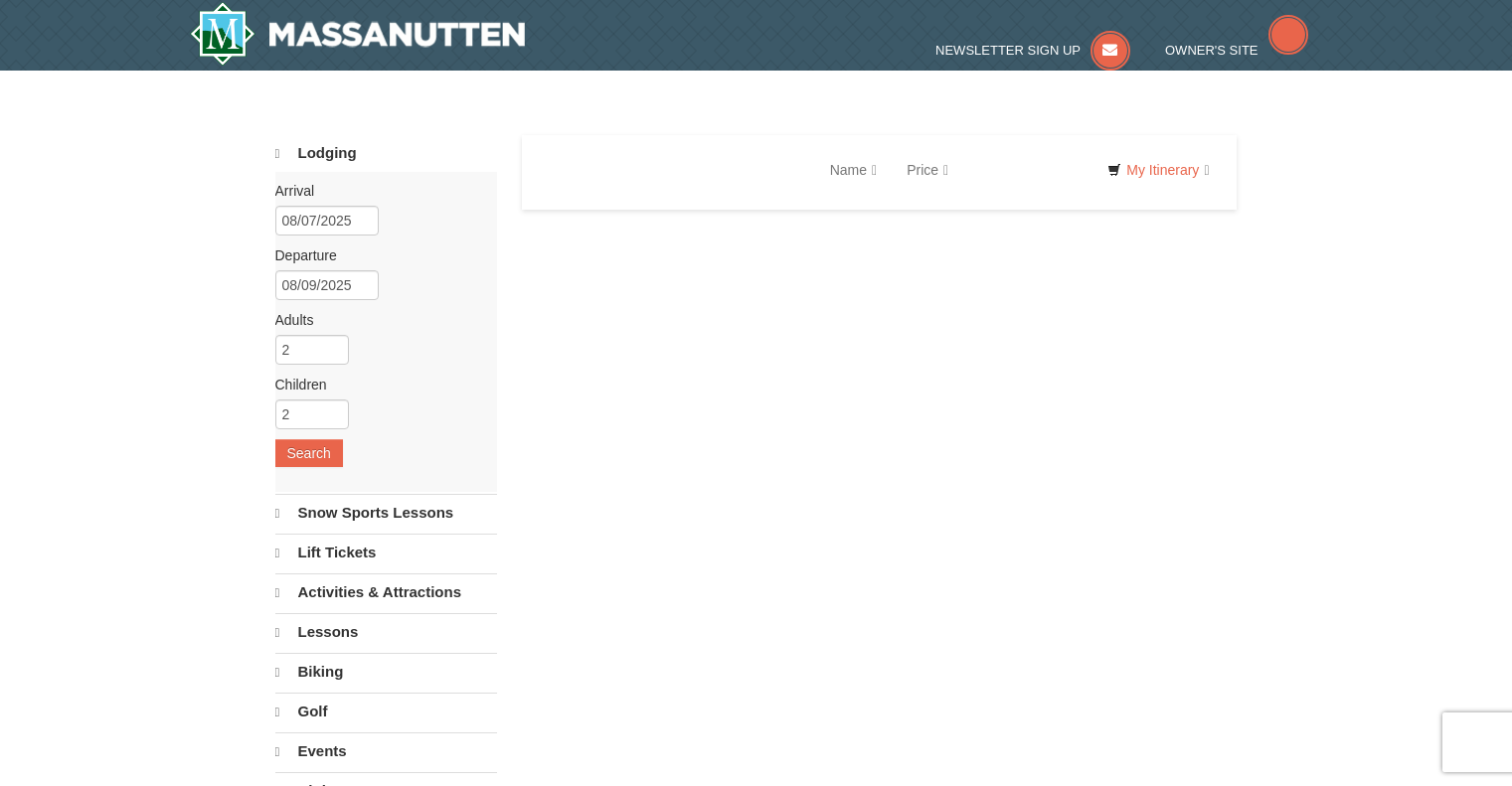 scroll, scrollTop: 0, scrollLeft: 0, axis: both 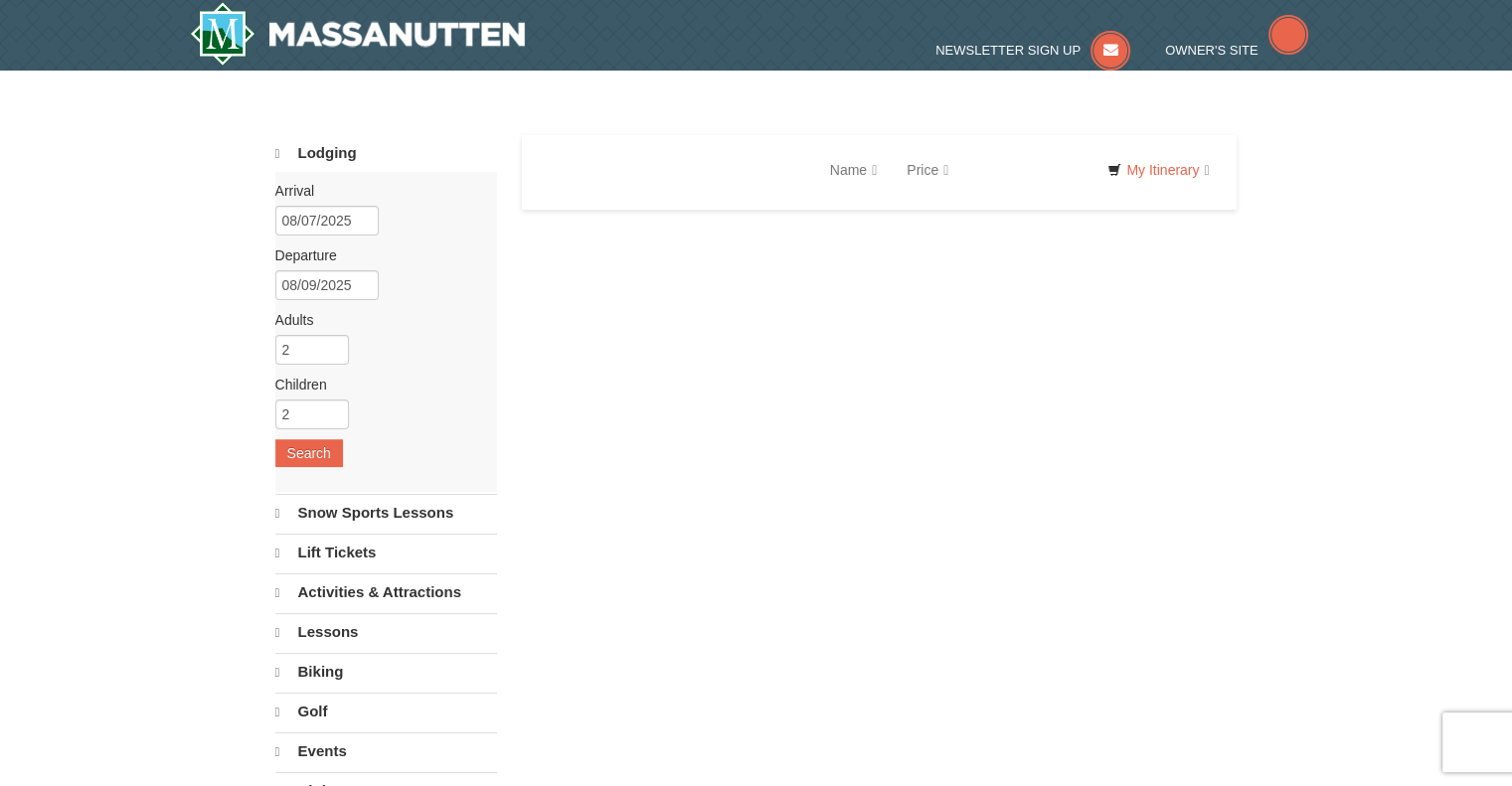 select on "8" 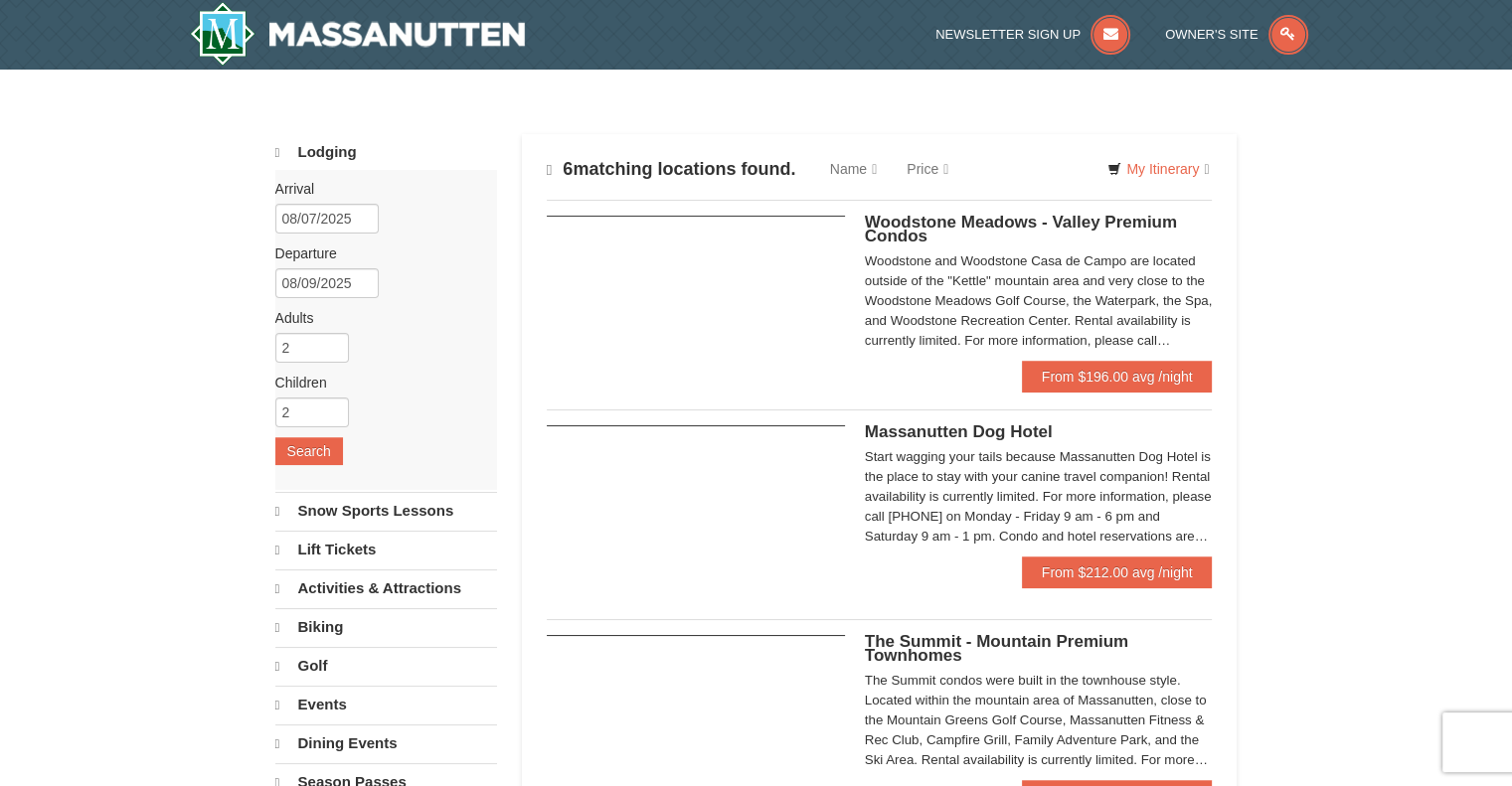 scroll, scrollTop: 0, scrollLeft: 0, axis: both 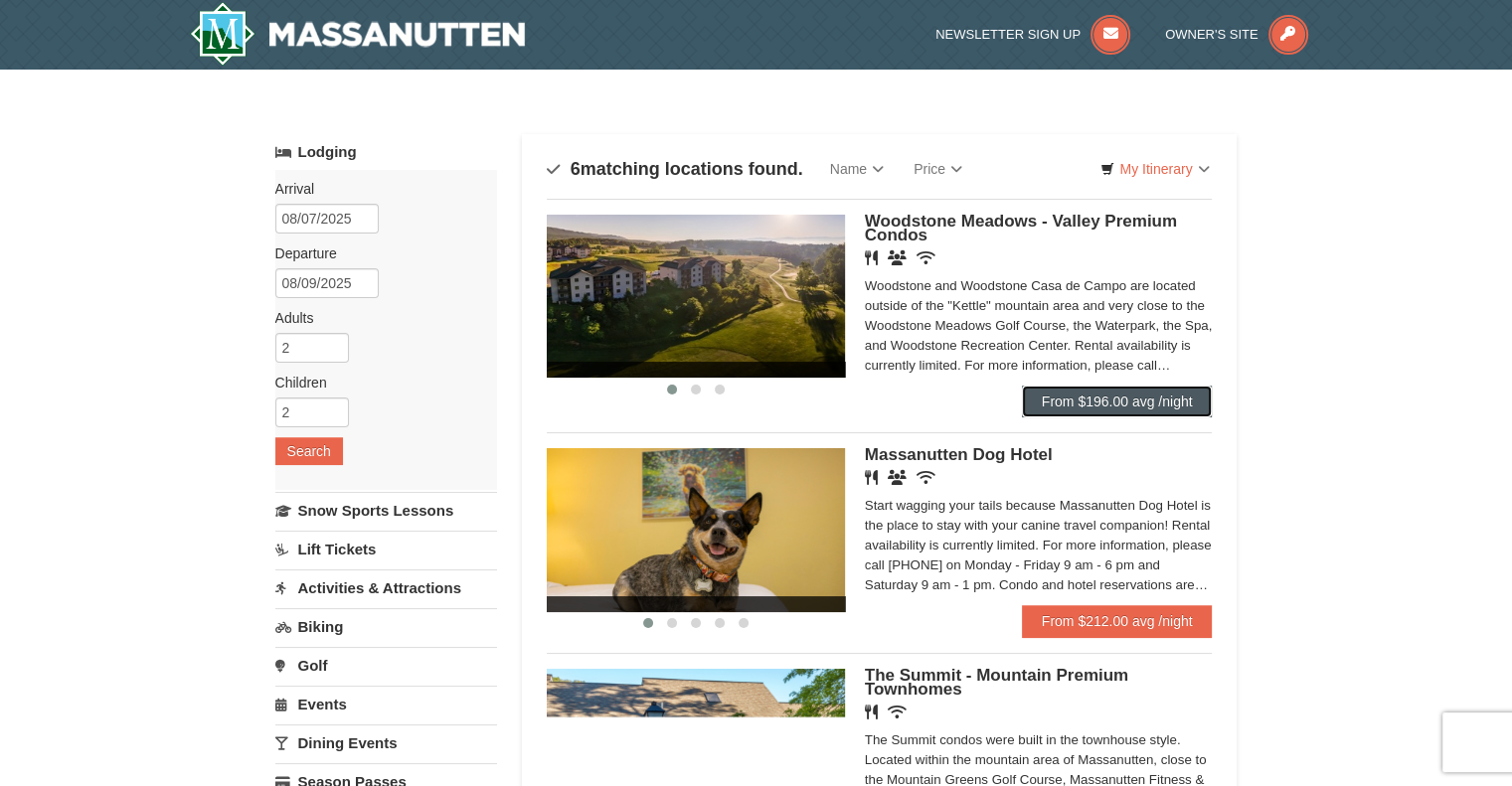 click on "From $196.00 avg /night" at bounding box center (1117, 401) 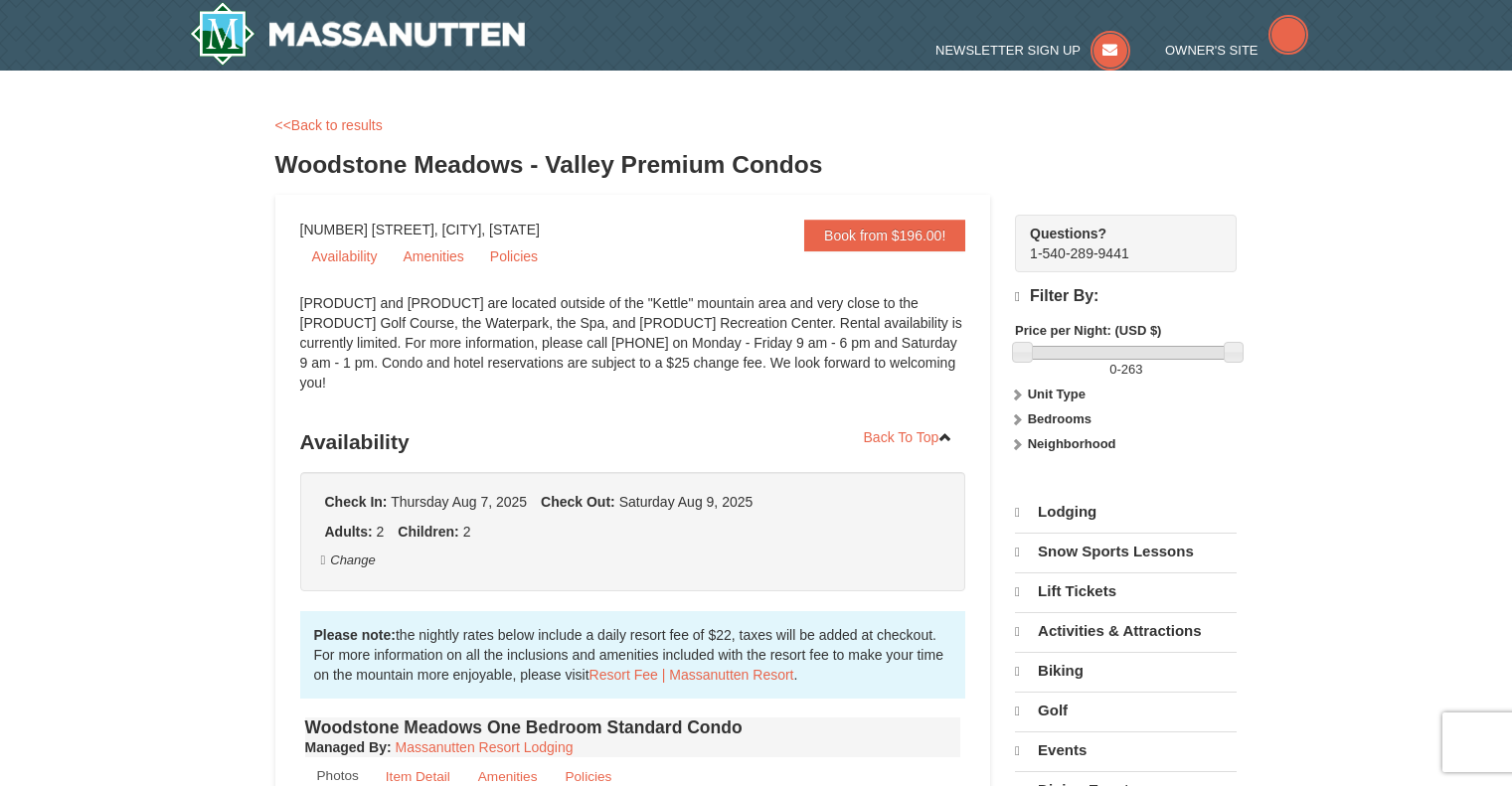 scroll, scrollTop: 0, scrollLeft: 0, axis: both 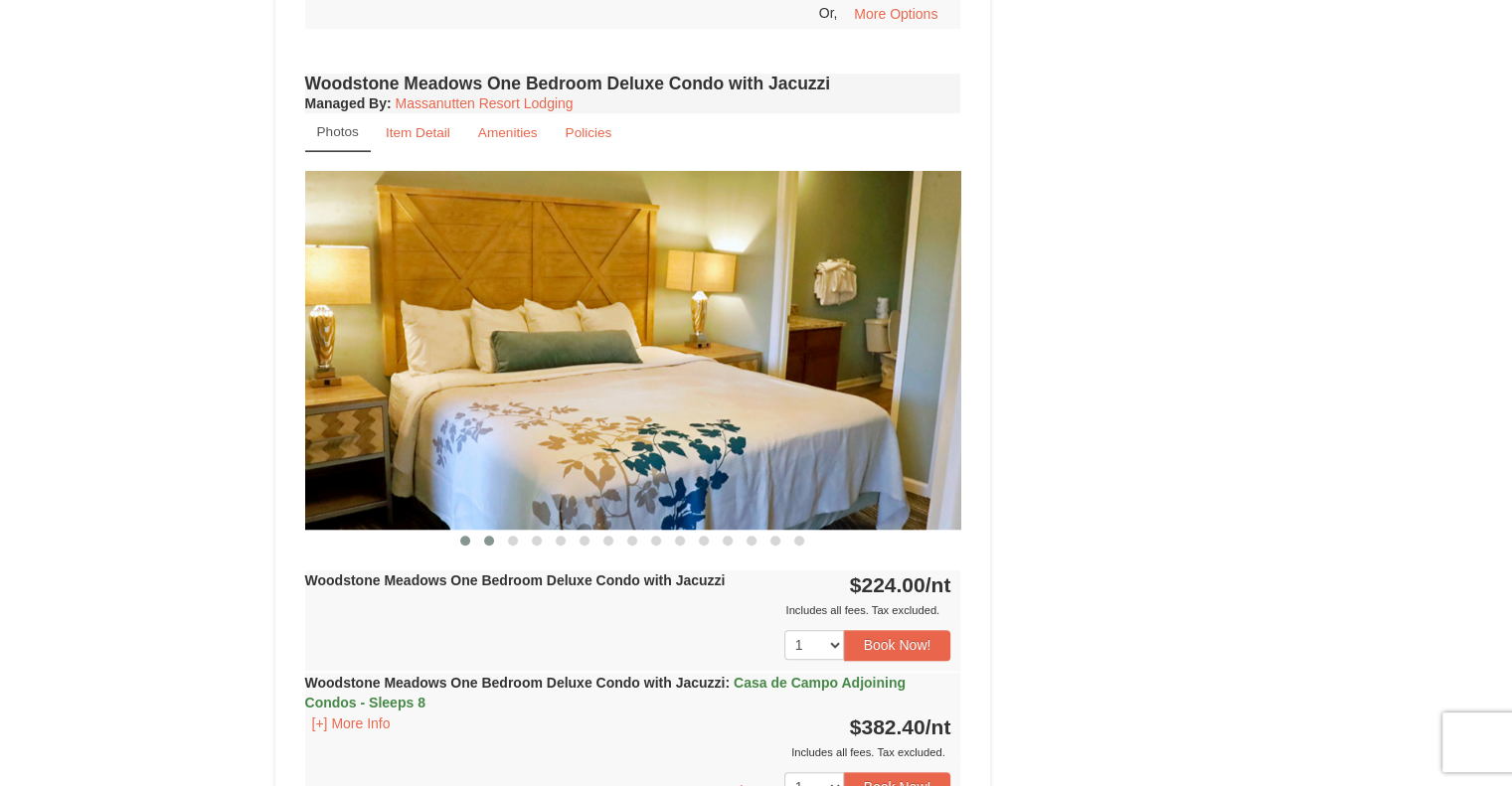 click at bounding box center (489, 541) 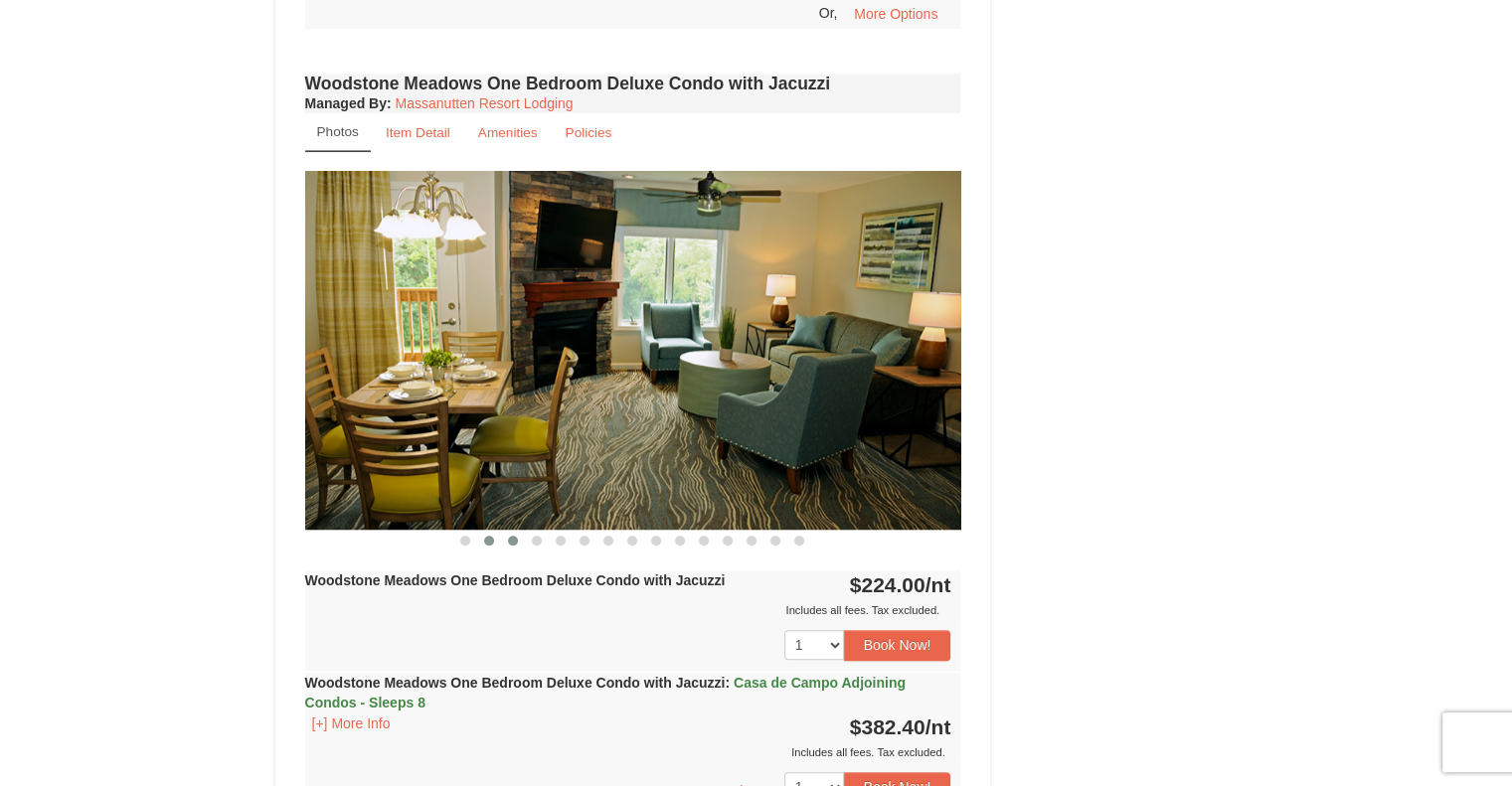 click at bounding box center (513, 541) 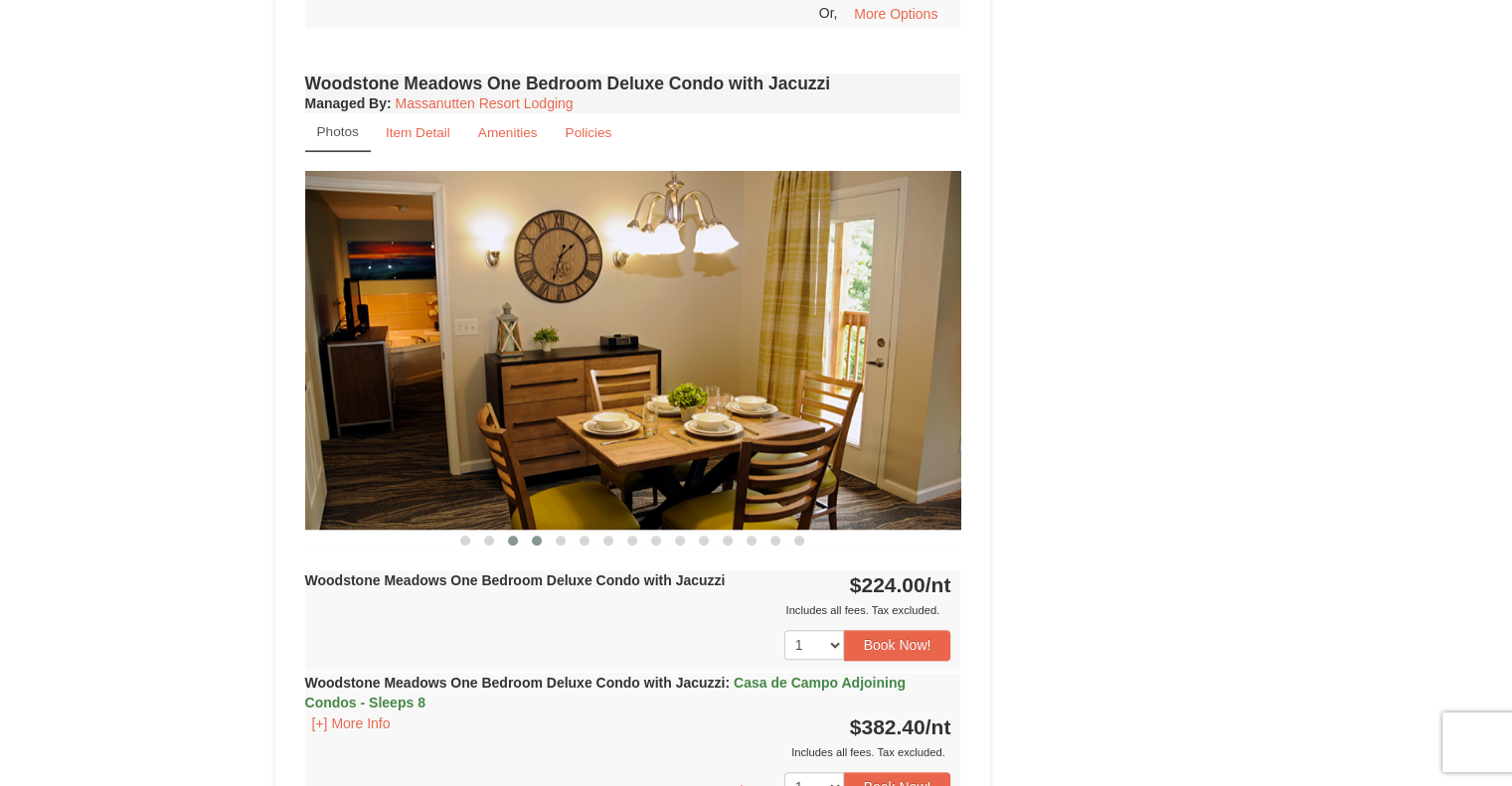 click at bounding box center (537, 541) 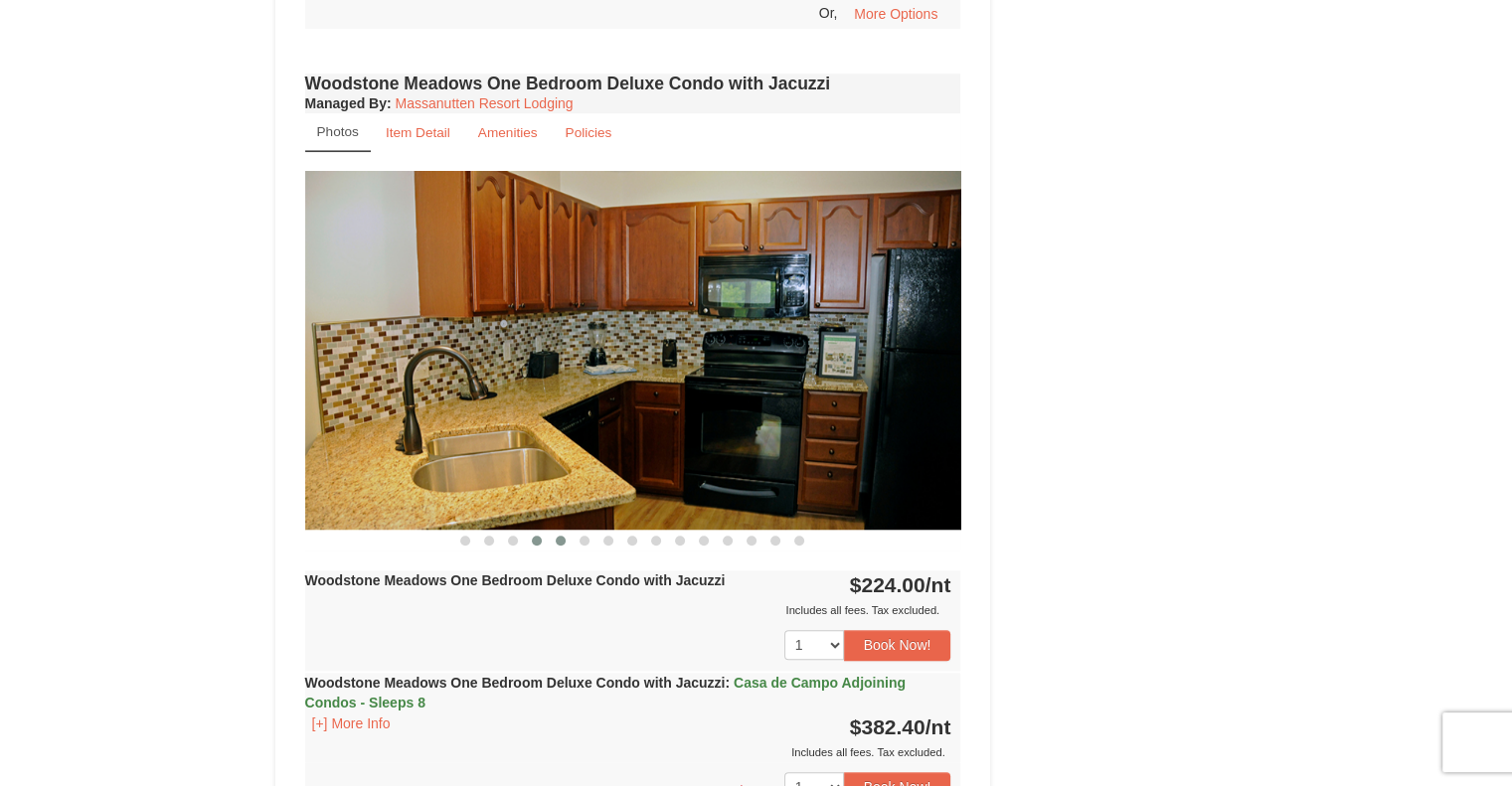 click at bounding box center [561, 541] 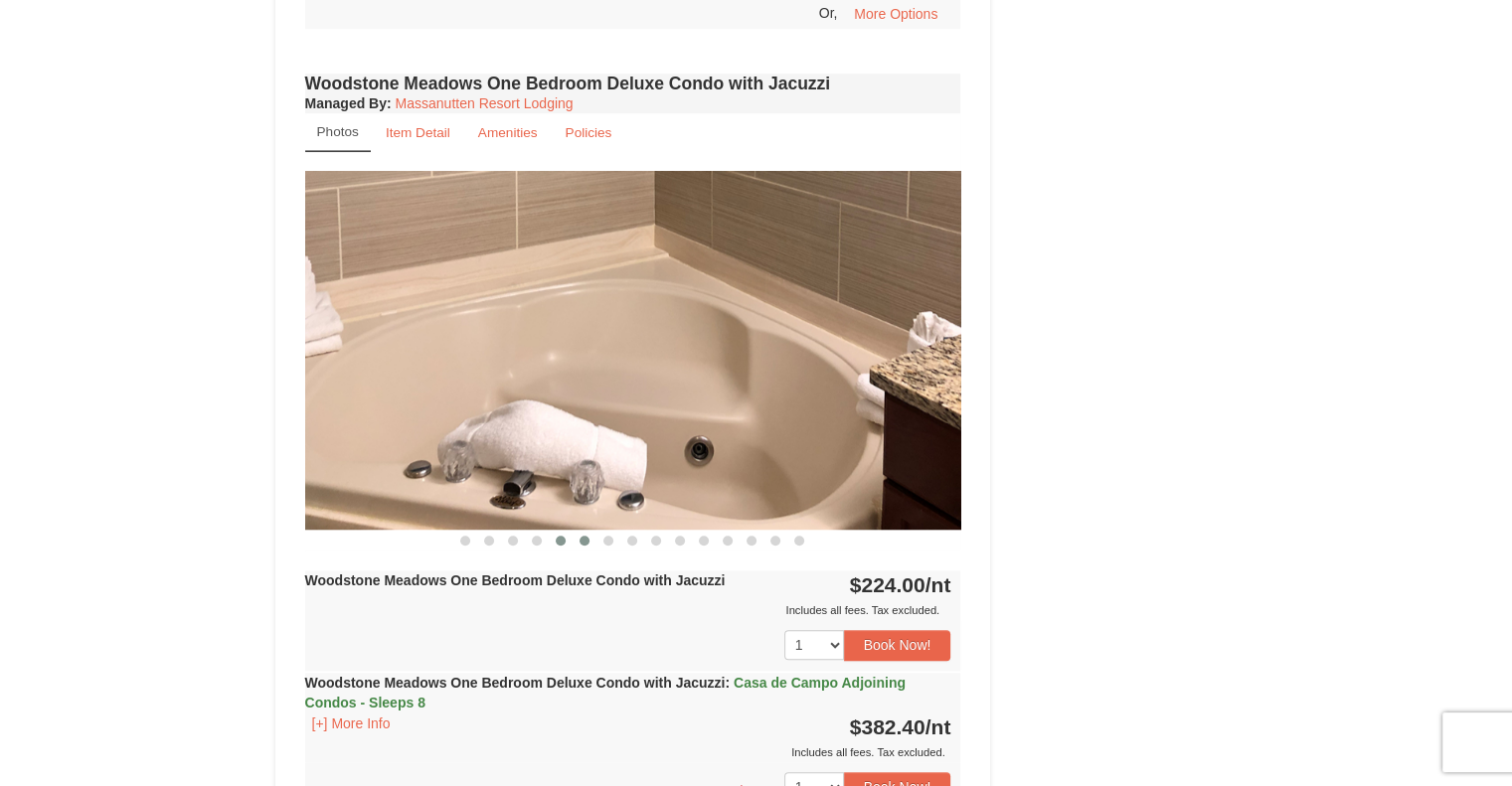 click at bounding box center (585, 541) 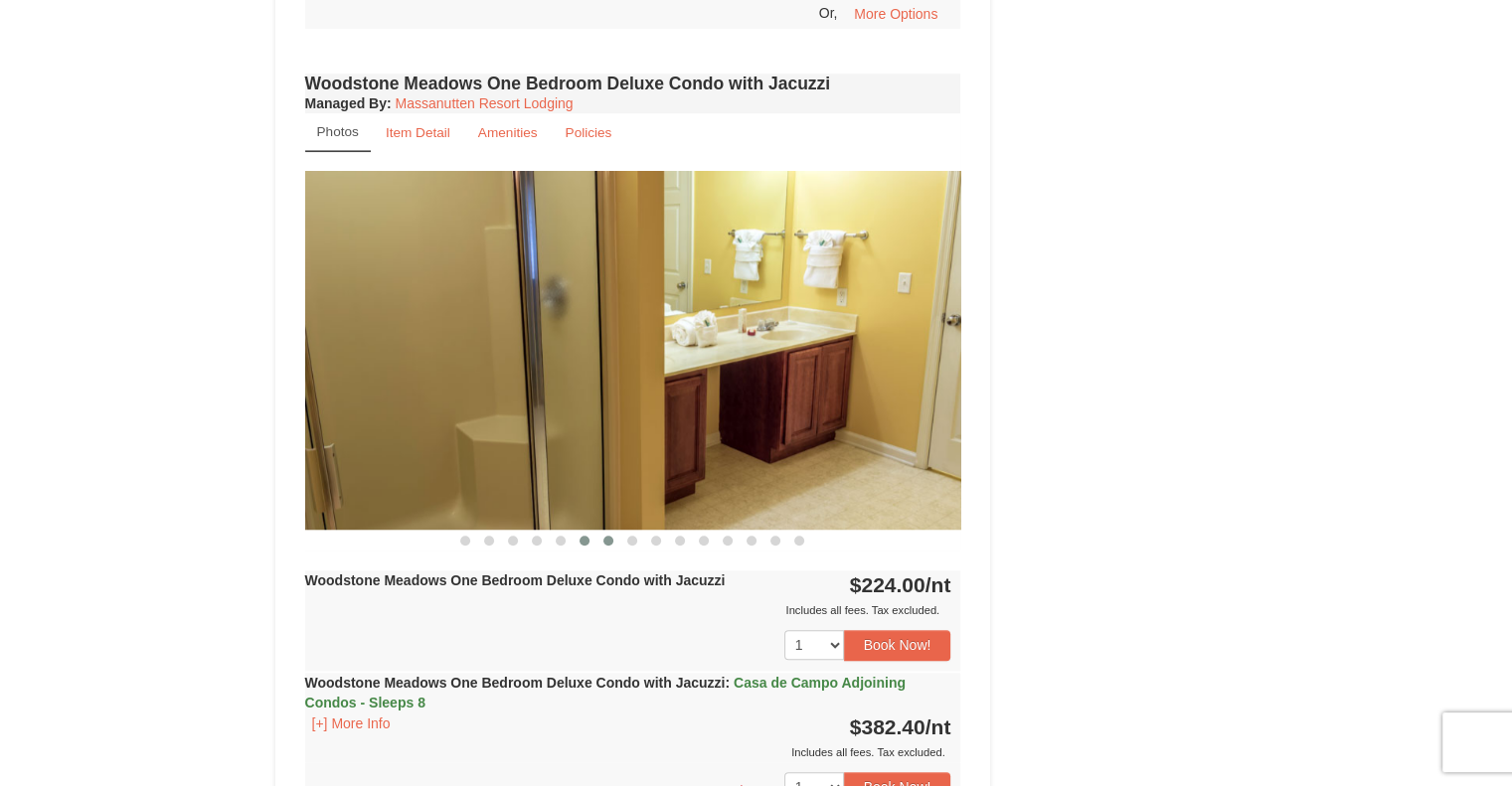 click at bounding box center [608, 541] 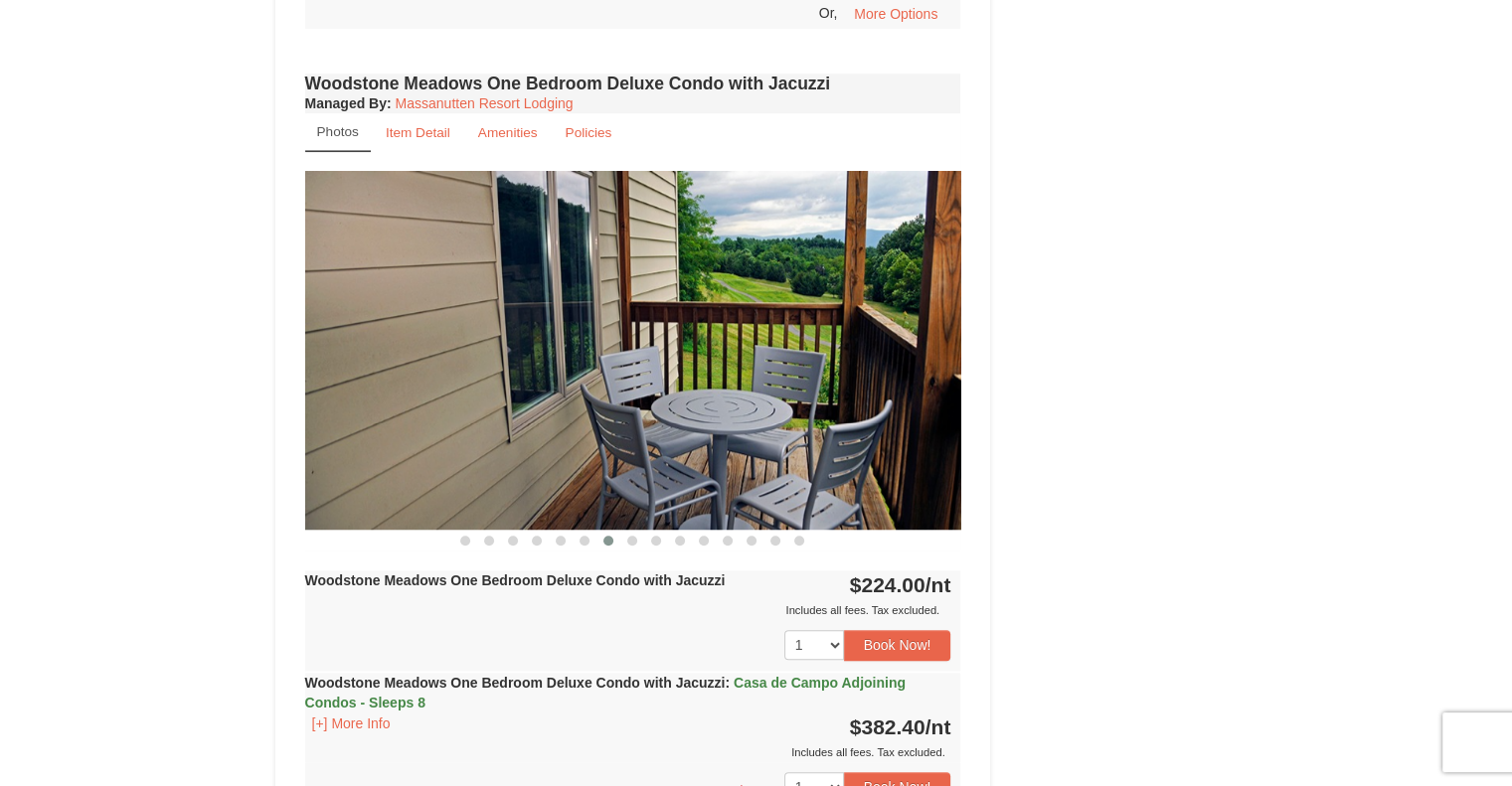 click at bounding box center (608, 541) 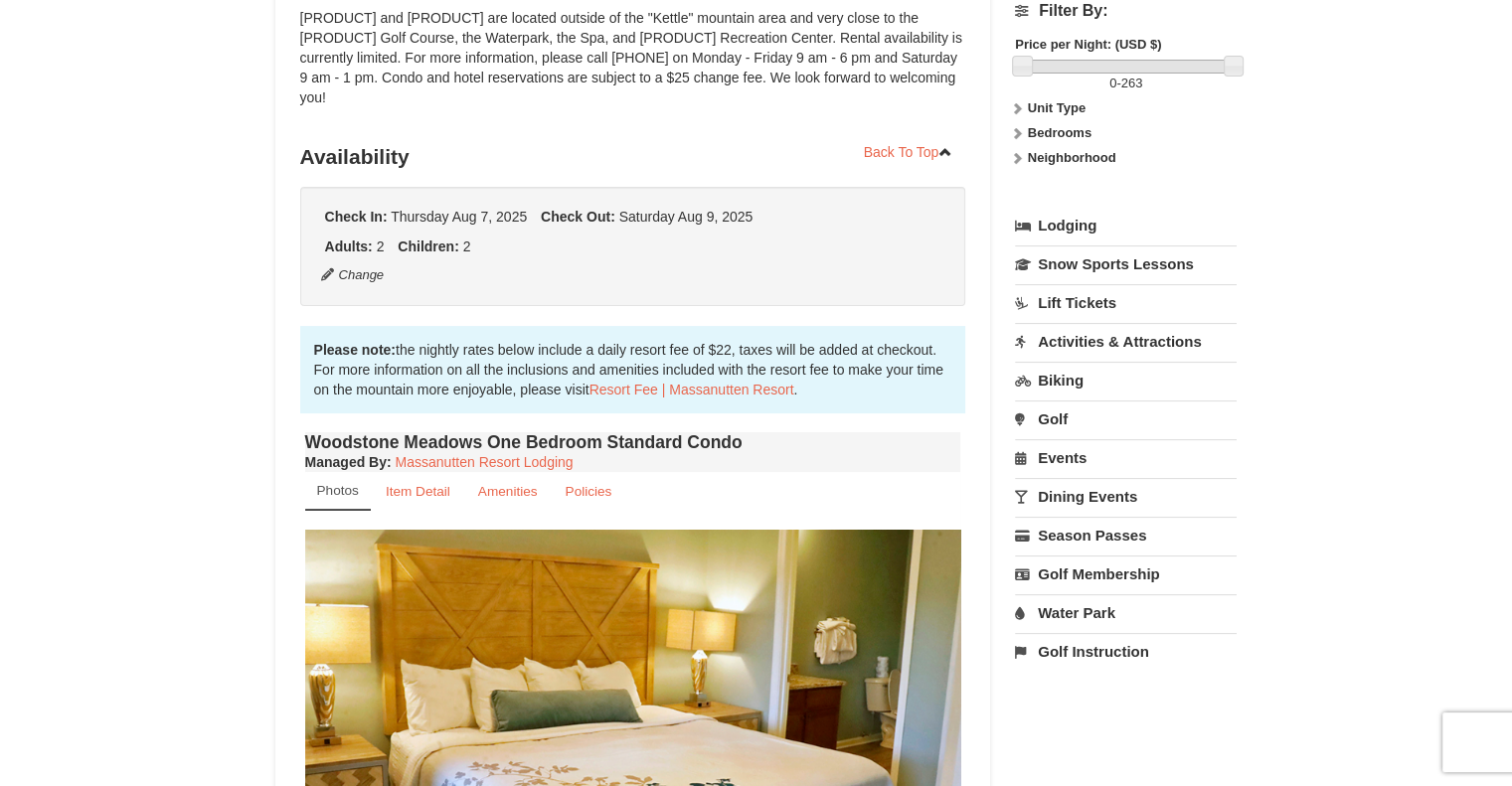 scroll, scrollTop: 285, scrollLeft: 0, axis: vertical 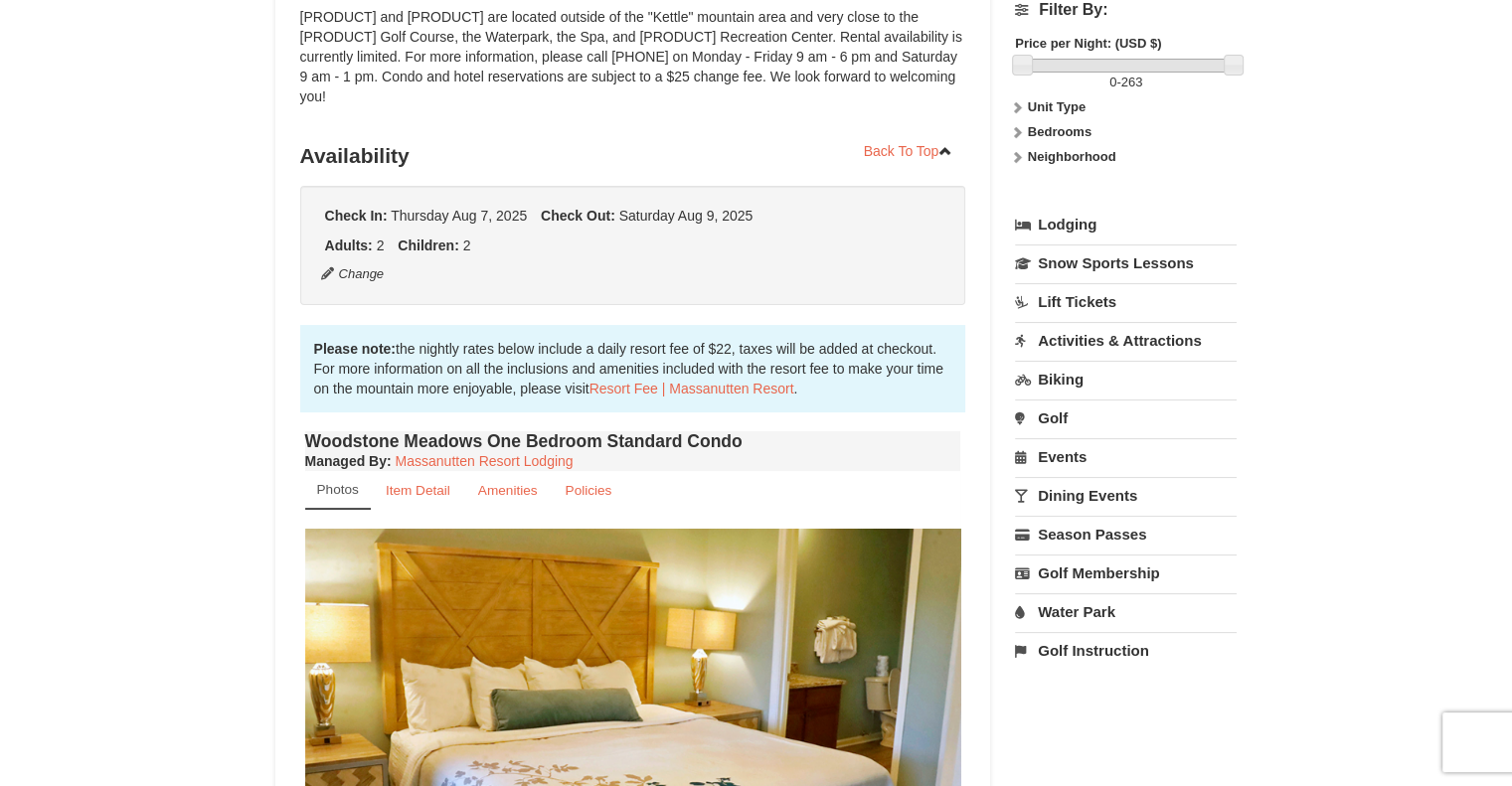 click on "Activities & Attractions" at bounding box center [1125, 340] 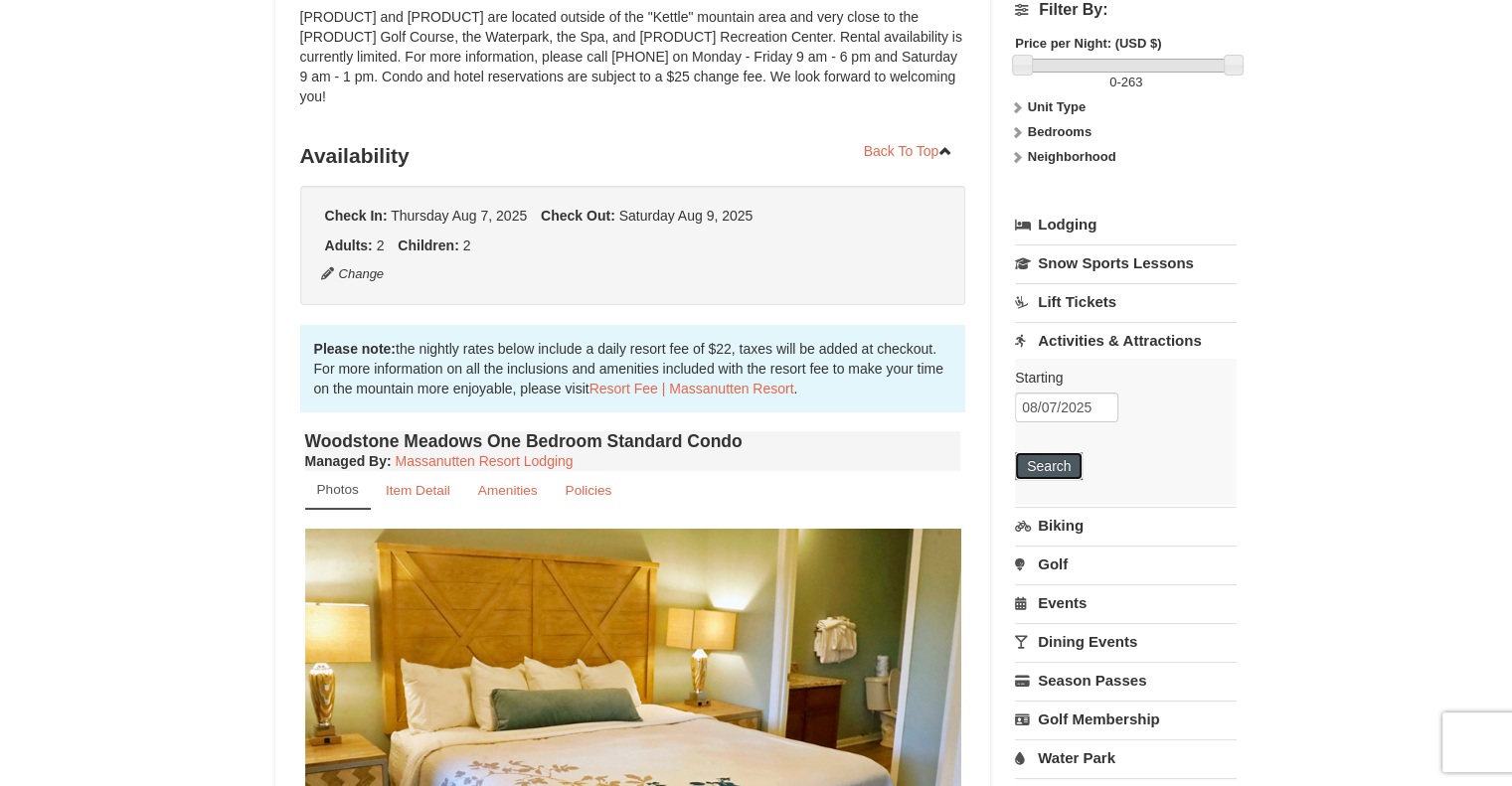 click on "Search" at bounding box center [1049, 466] 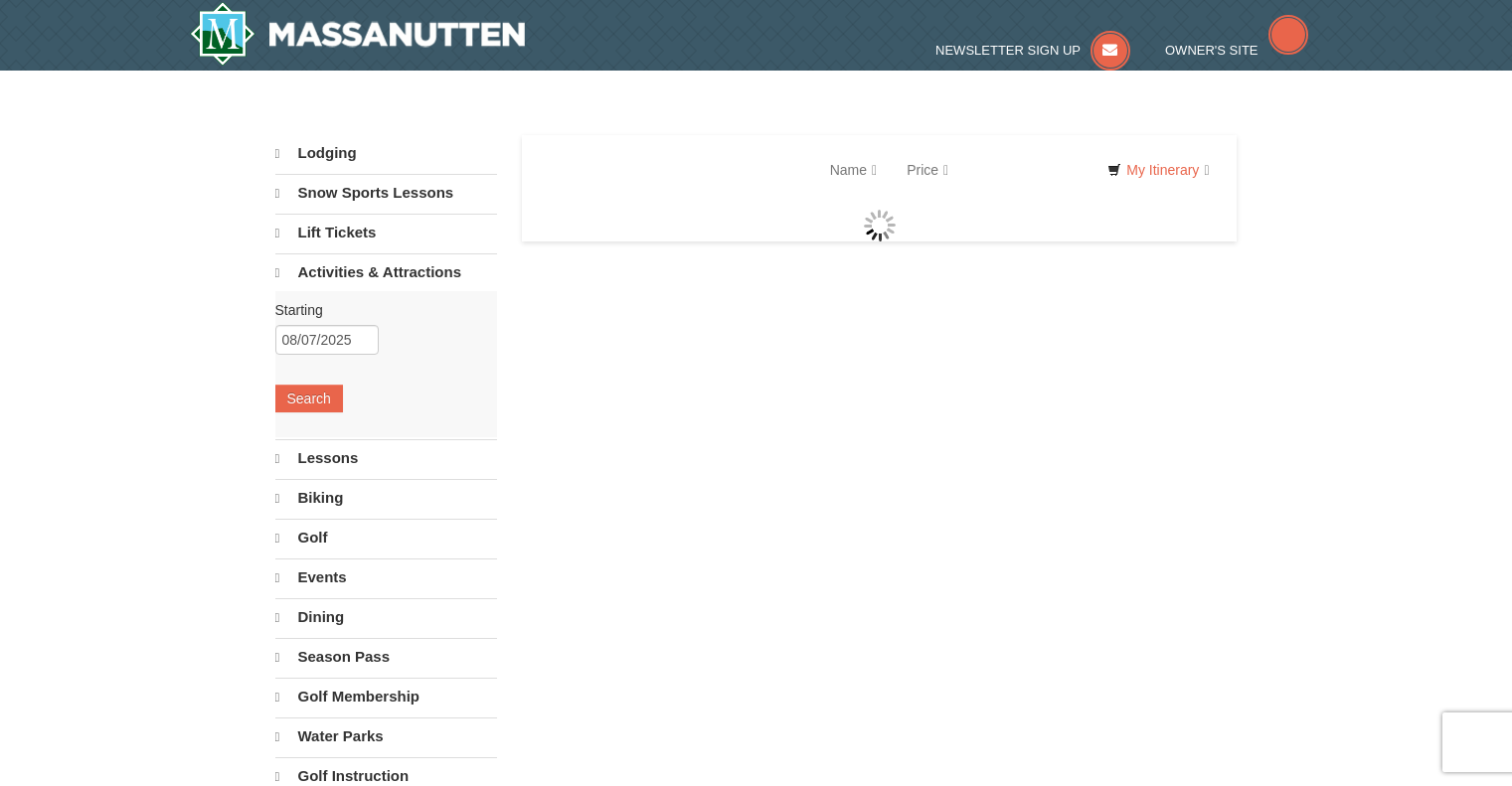 scroll, scrollTop: 0, scrollLeft: 0, axis: both 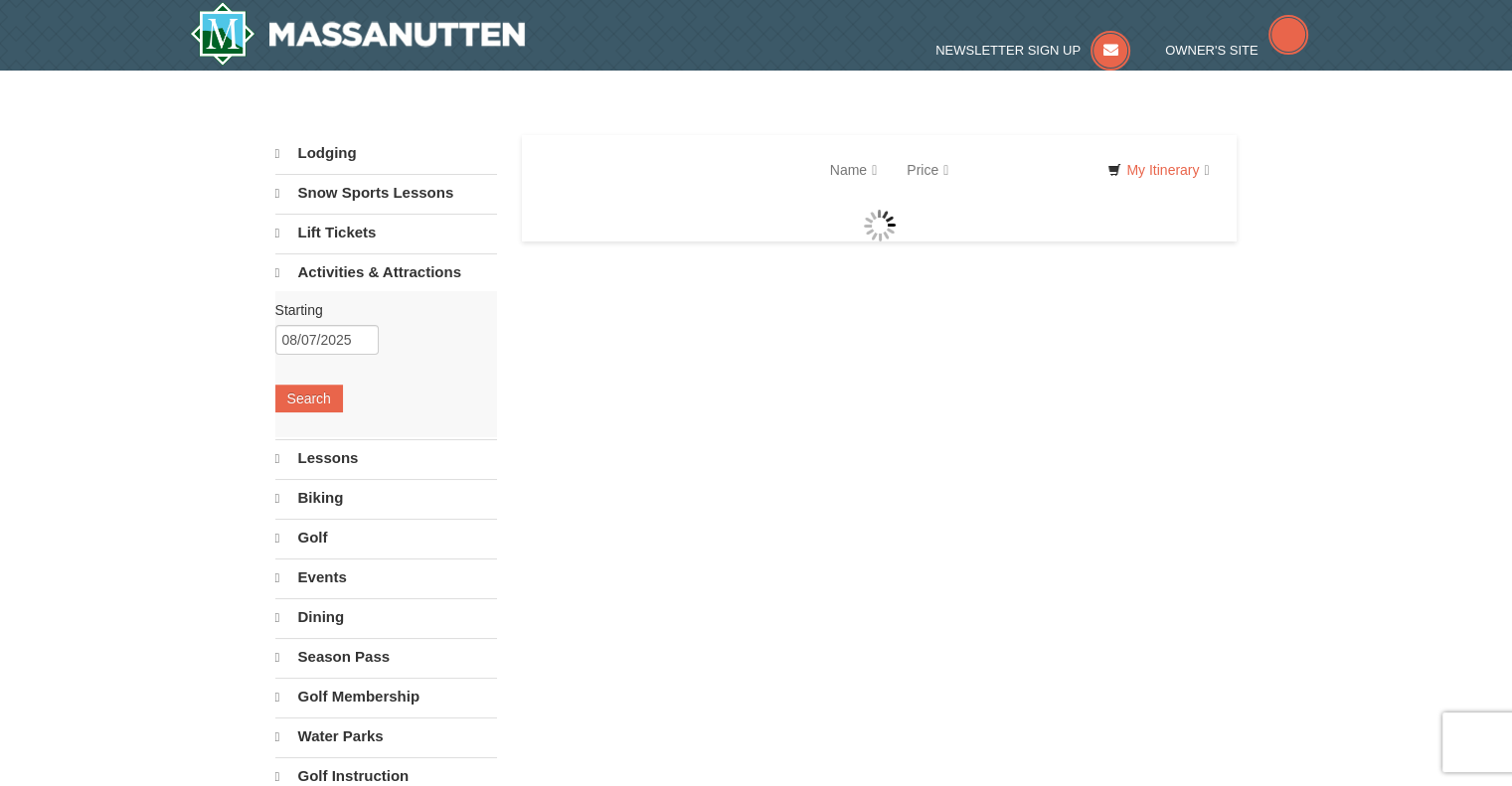 select on "8" 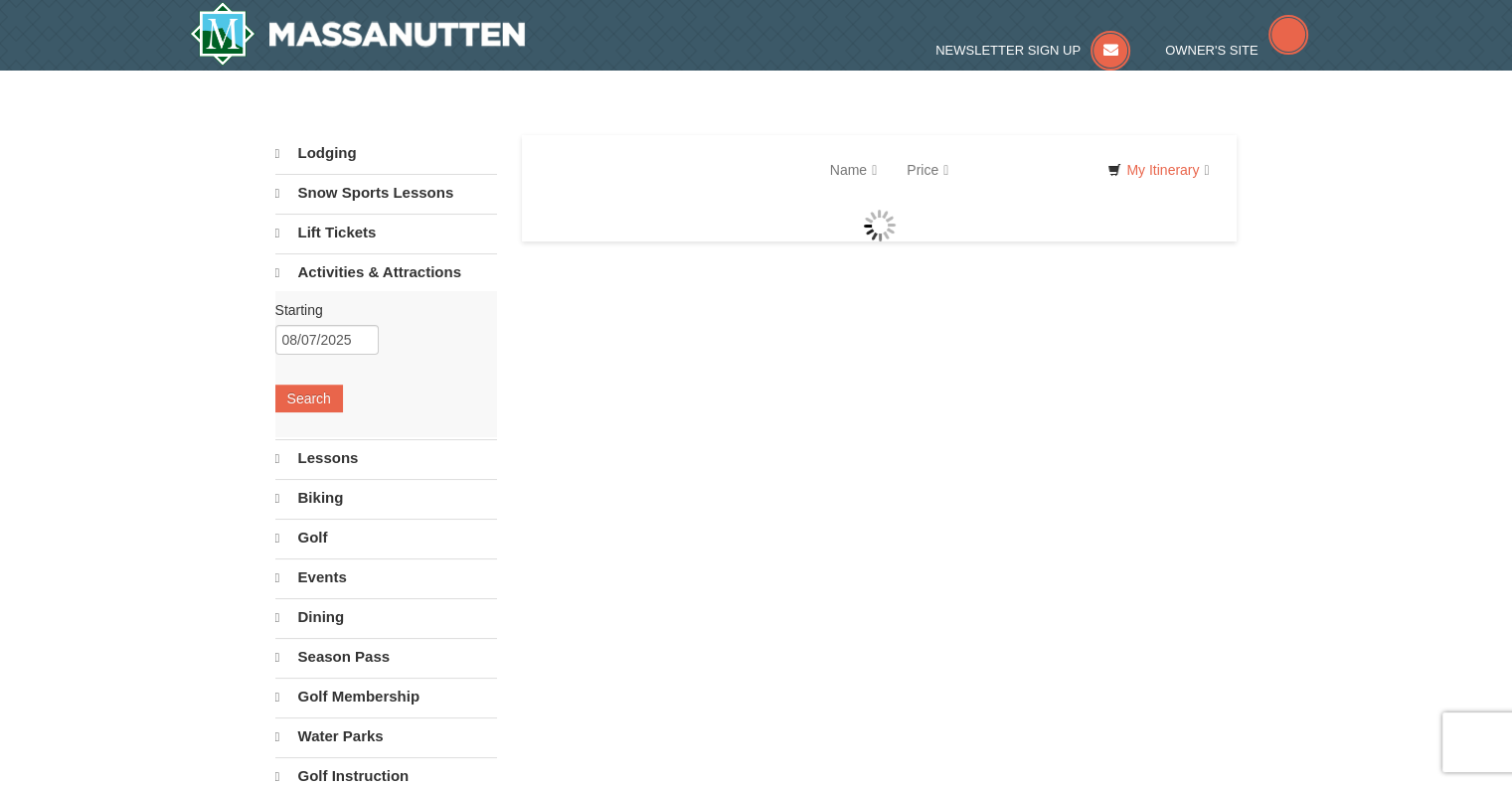 select on "8" 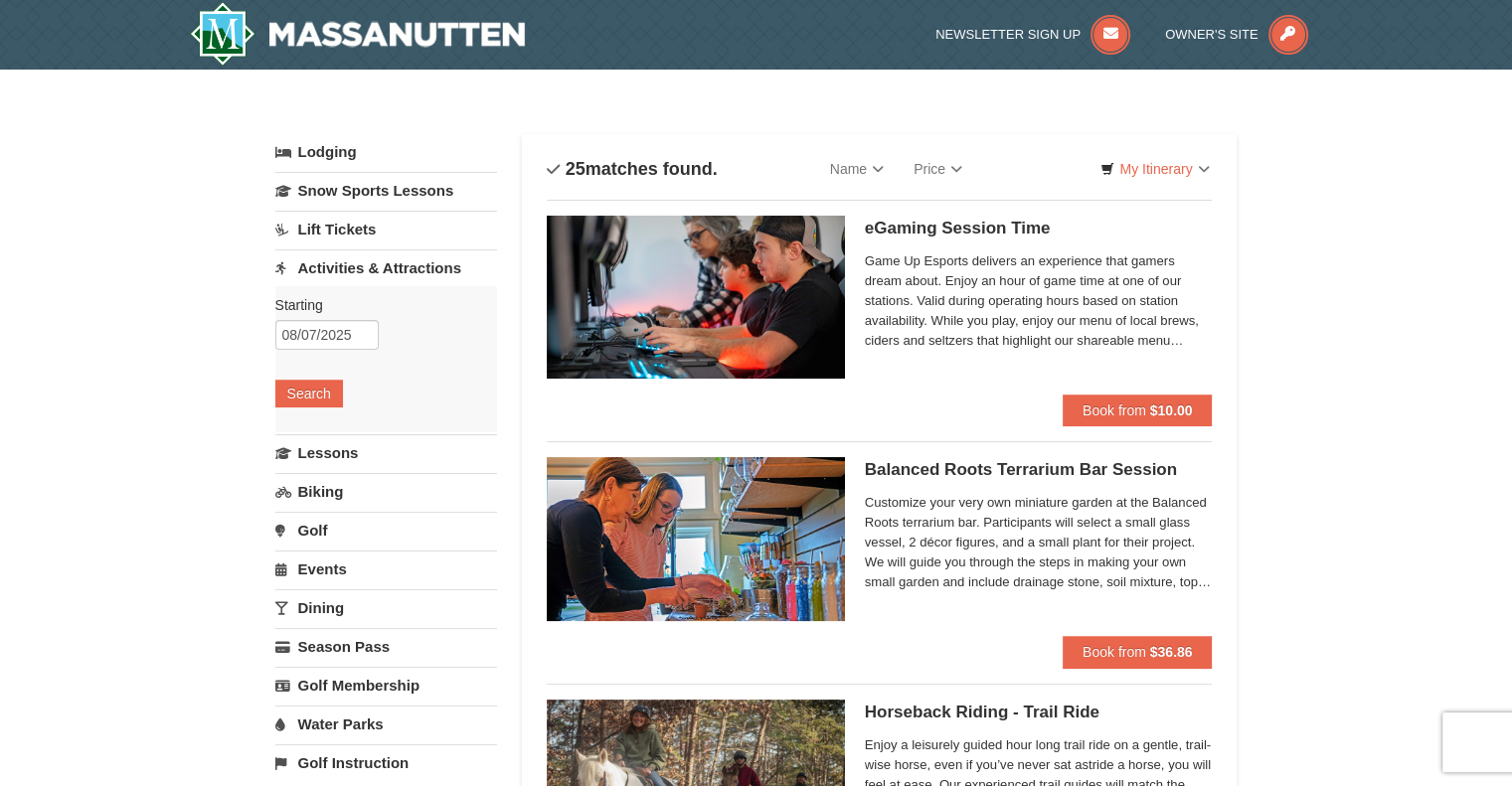 scroll, scrollTop: 0, scrollLeft: 0, axis: both 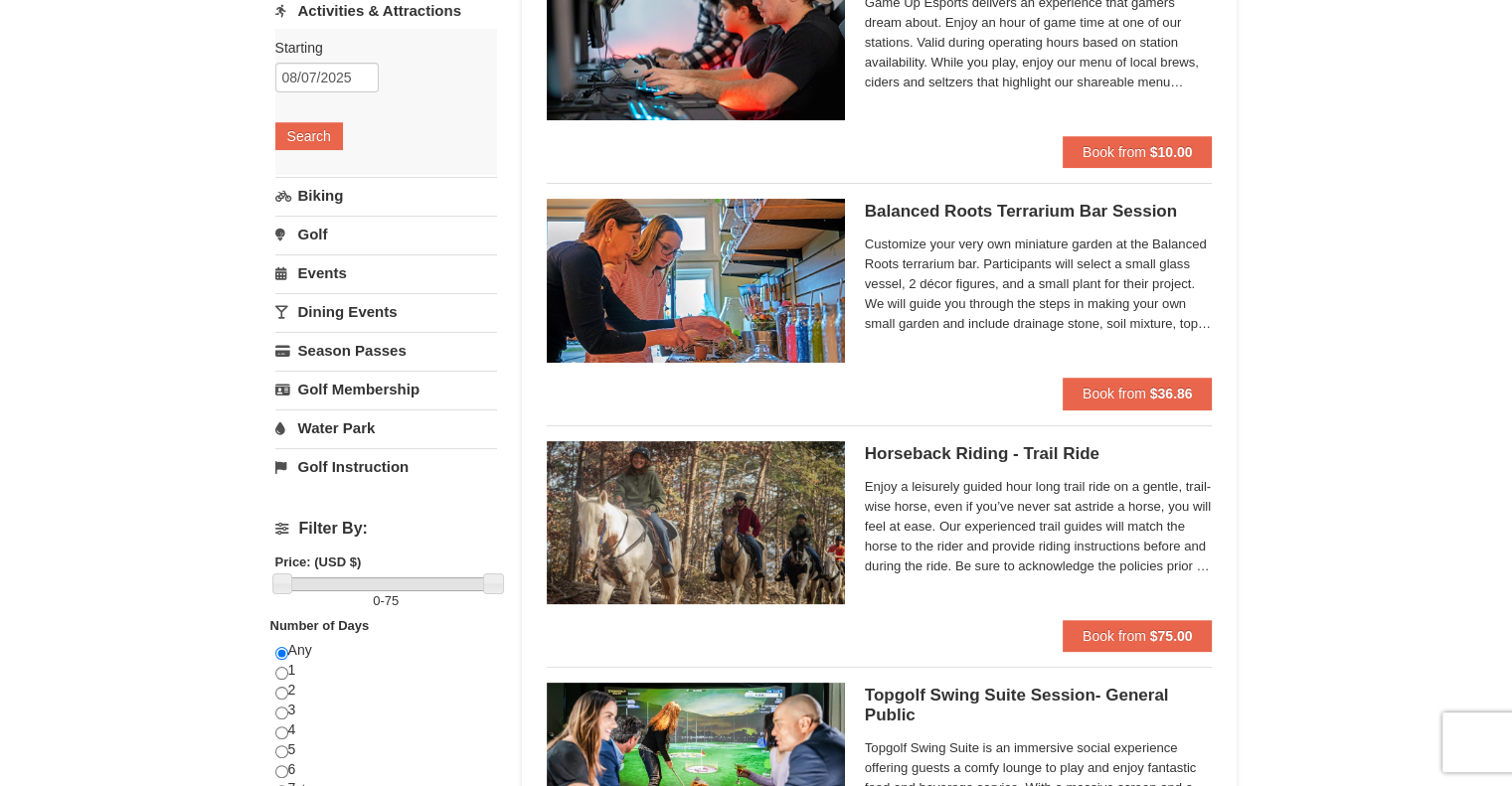 click on "Water Park" at bounding box center [386, 427] 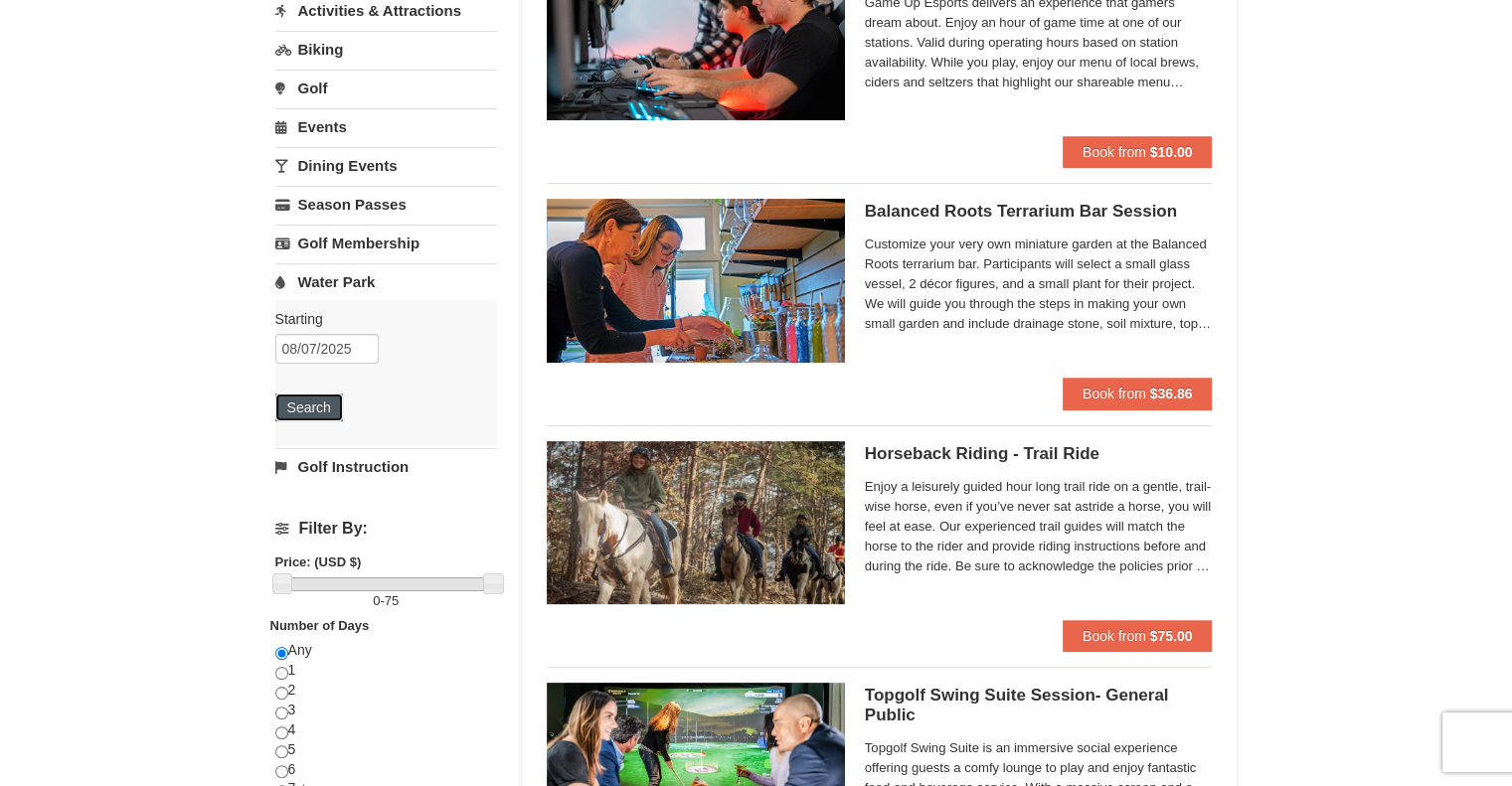 click on "Search" at bounding box center (309, 407) 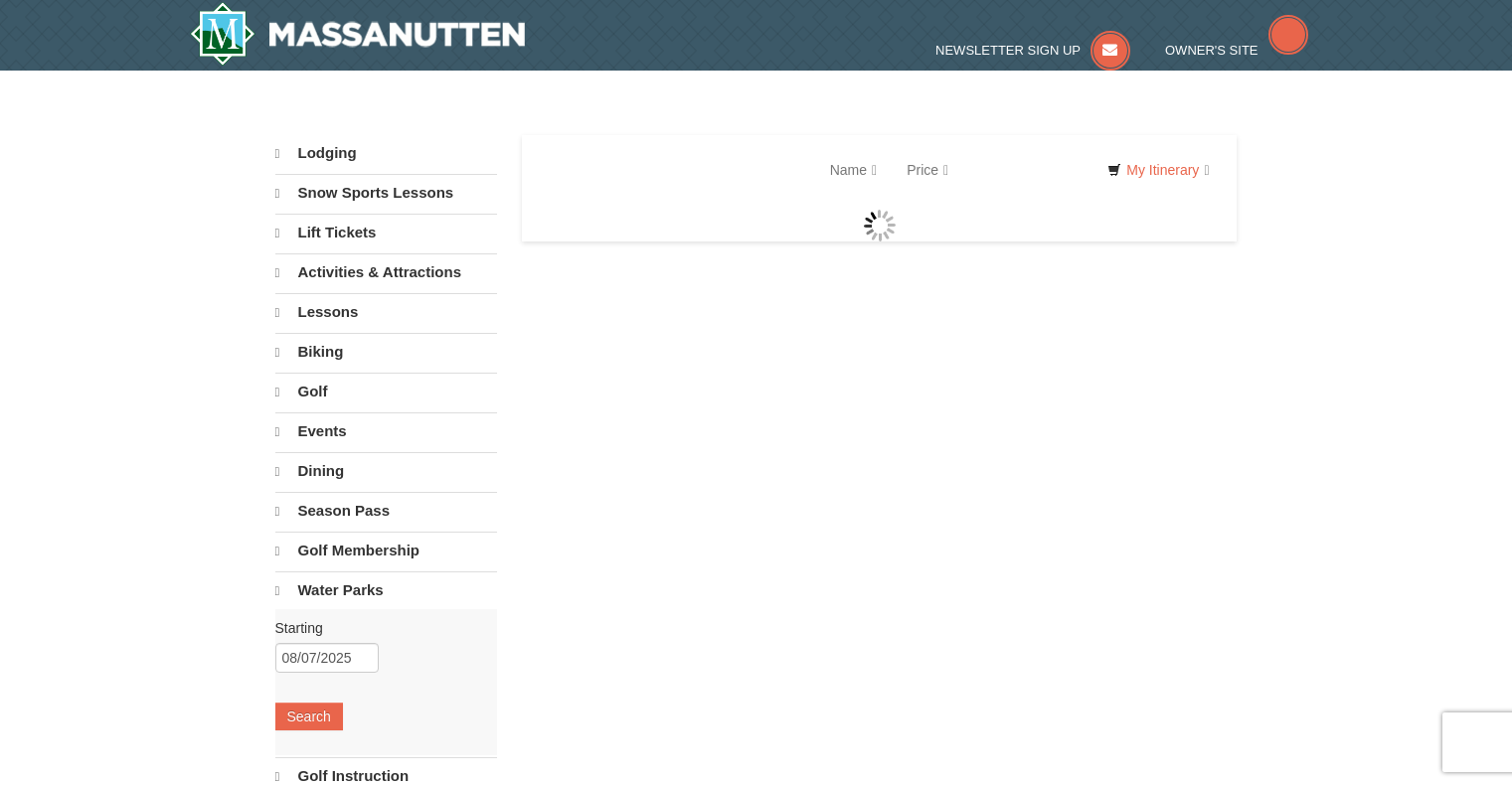 scroll, scrollTop: 0, scrollLeft: 0, axis: both 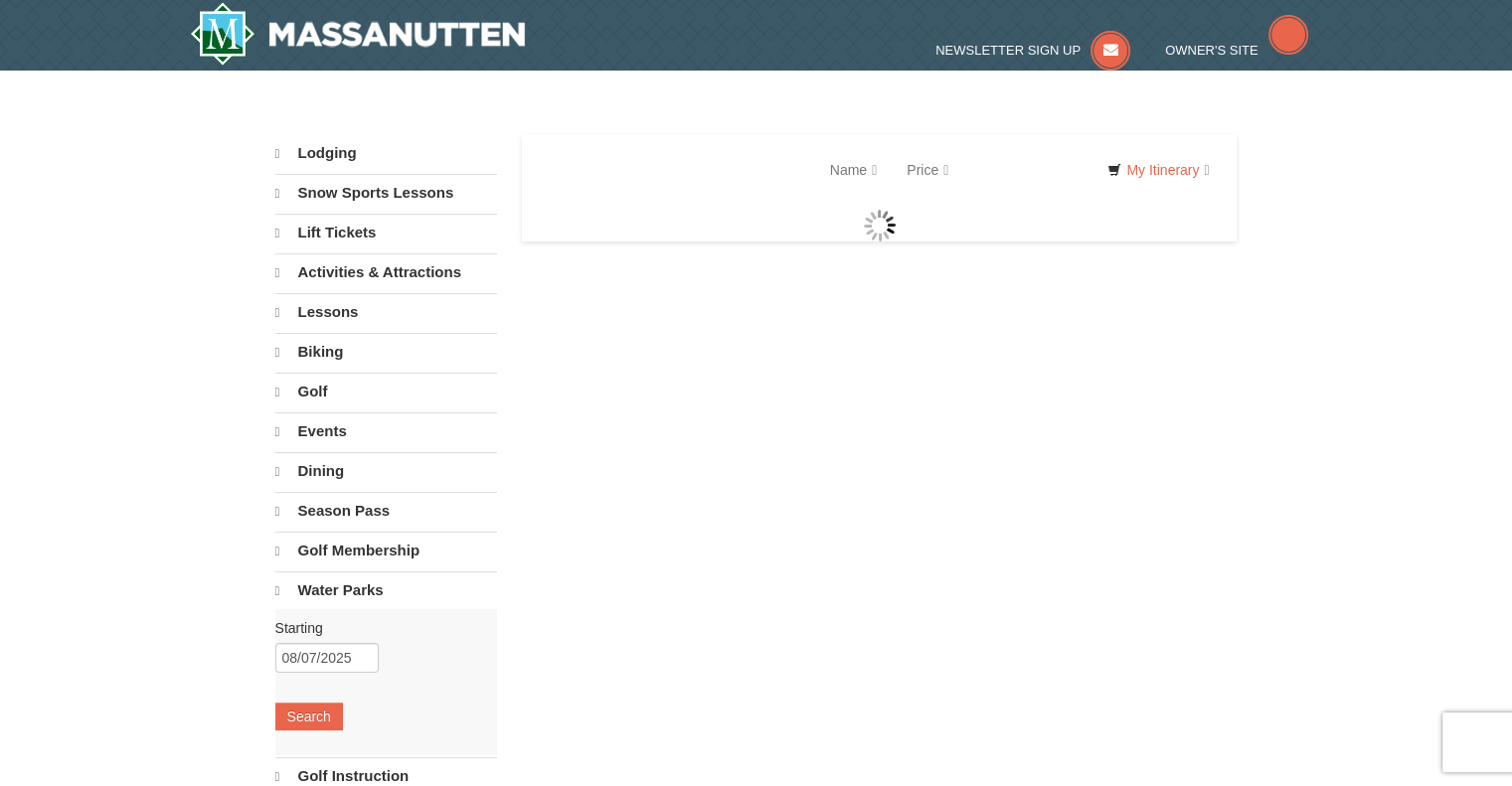 select on "8" 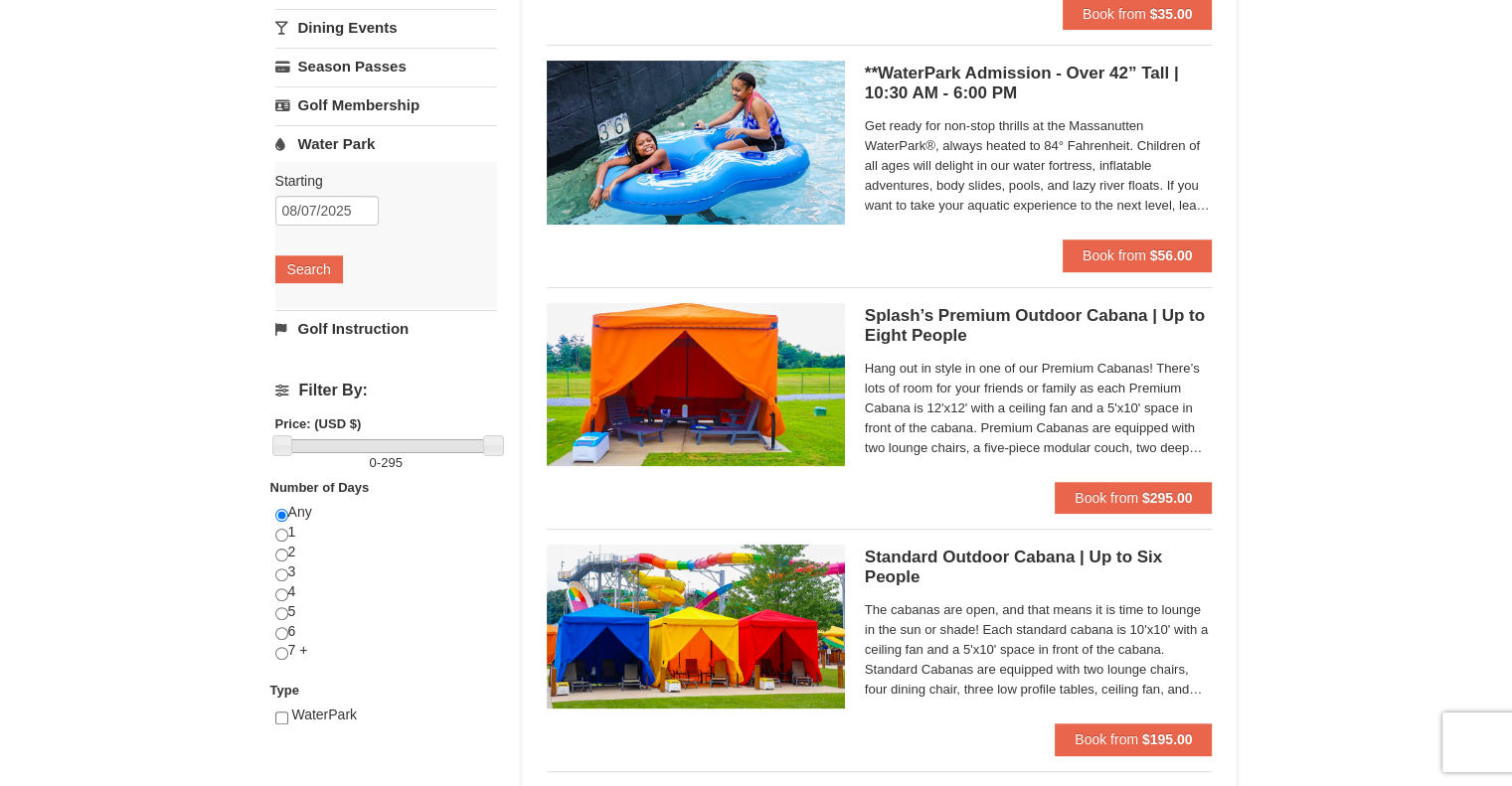 scroll, scrollTop: 0, scrollLeft: 0, axis: both 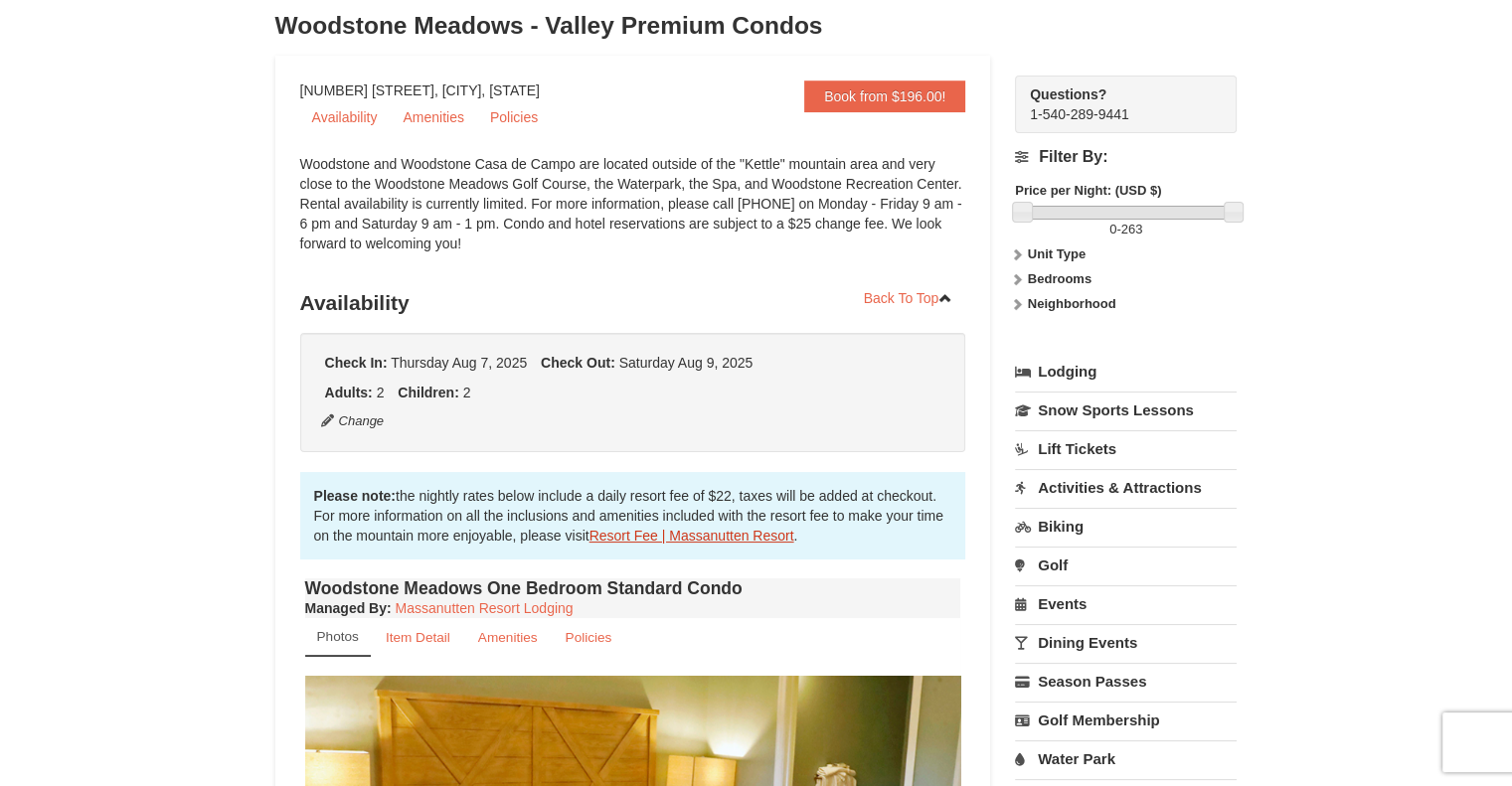 click on "Resort Fee | Massanutten Resort" at bounding box center (692, 536) 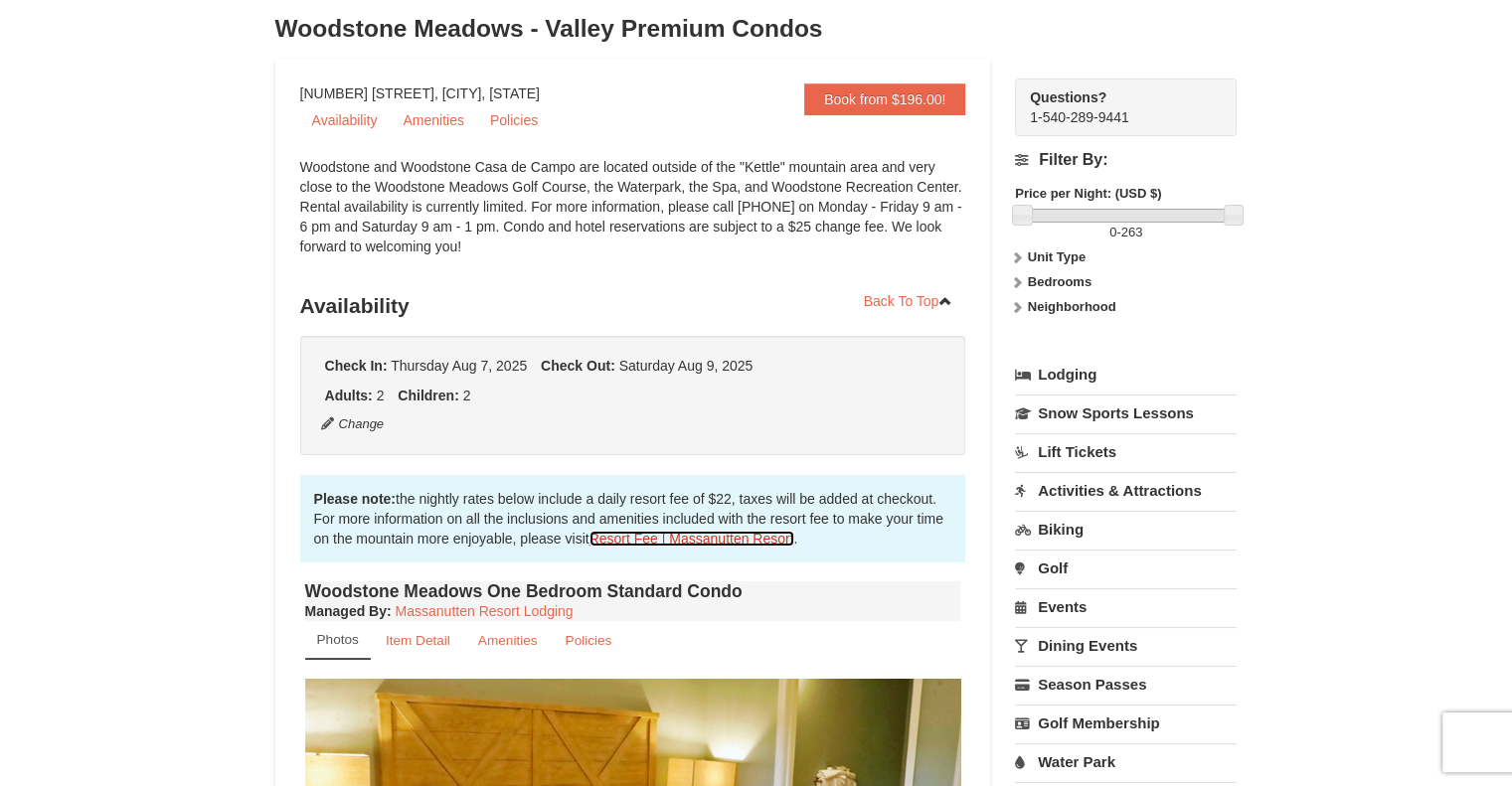 scroll, scrollTop: 137, scrollLeft: 0, axis: vertical 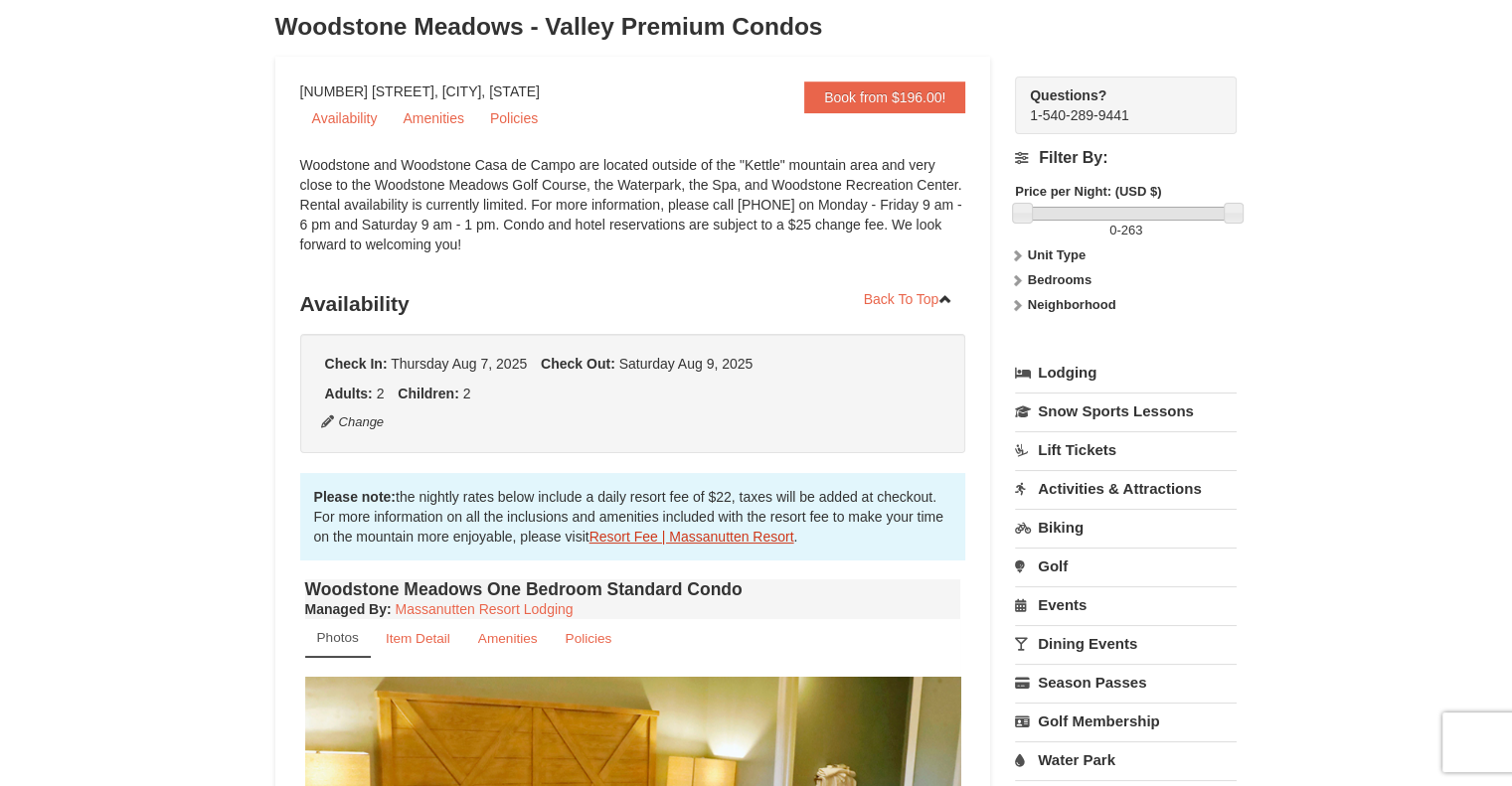 click on "Resort Fee | Massanutten Resort" at bounding box center (692, 537) 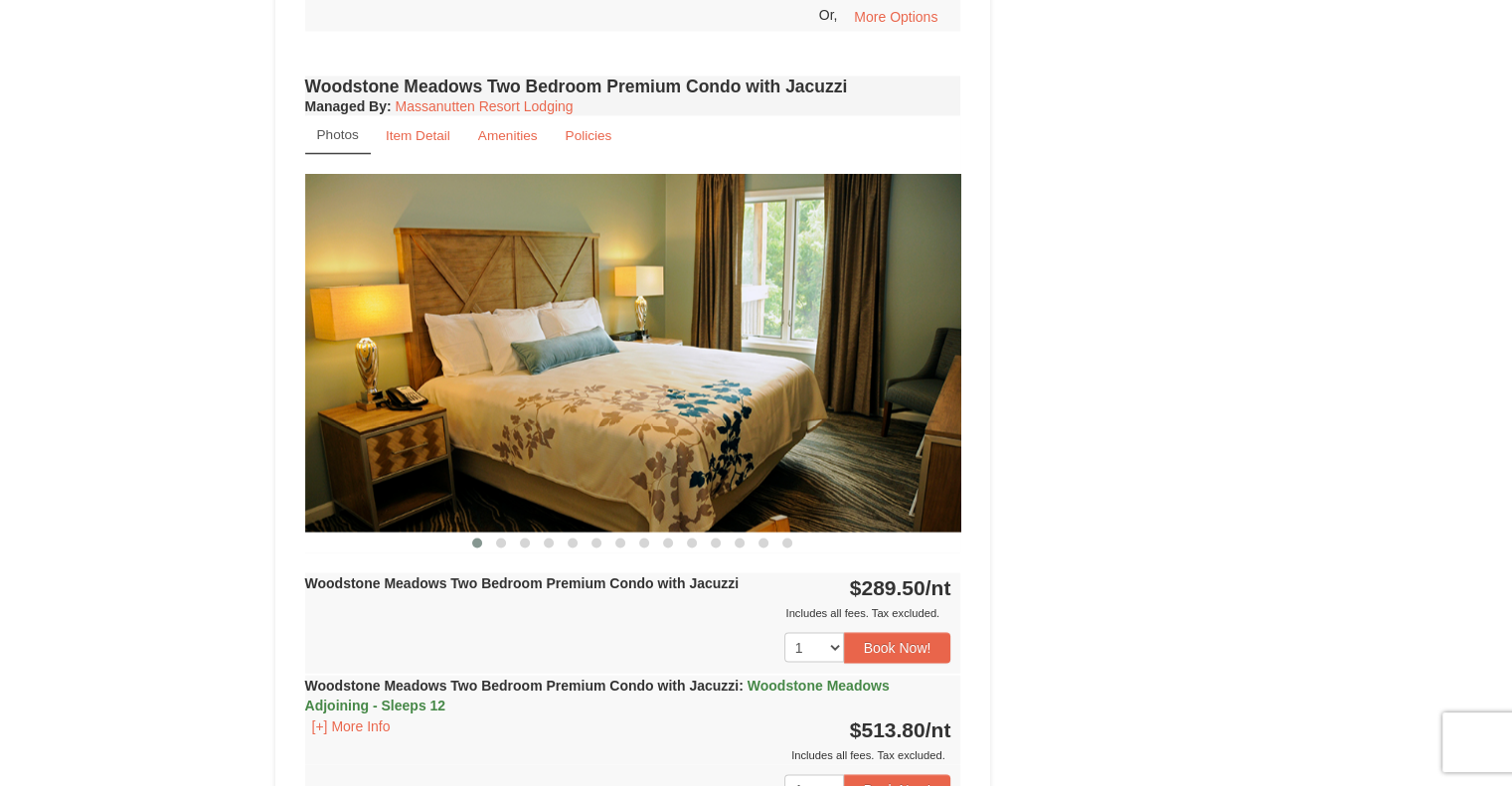 scroll, scrollTop: 3856, scrollLeft: 0, axis: vertical 